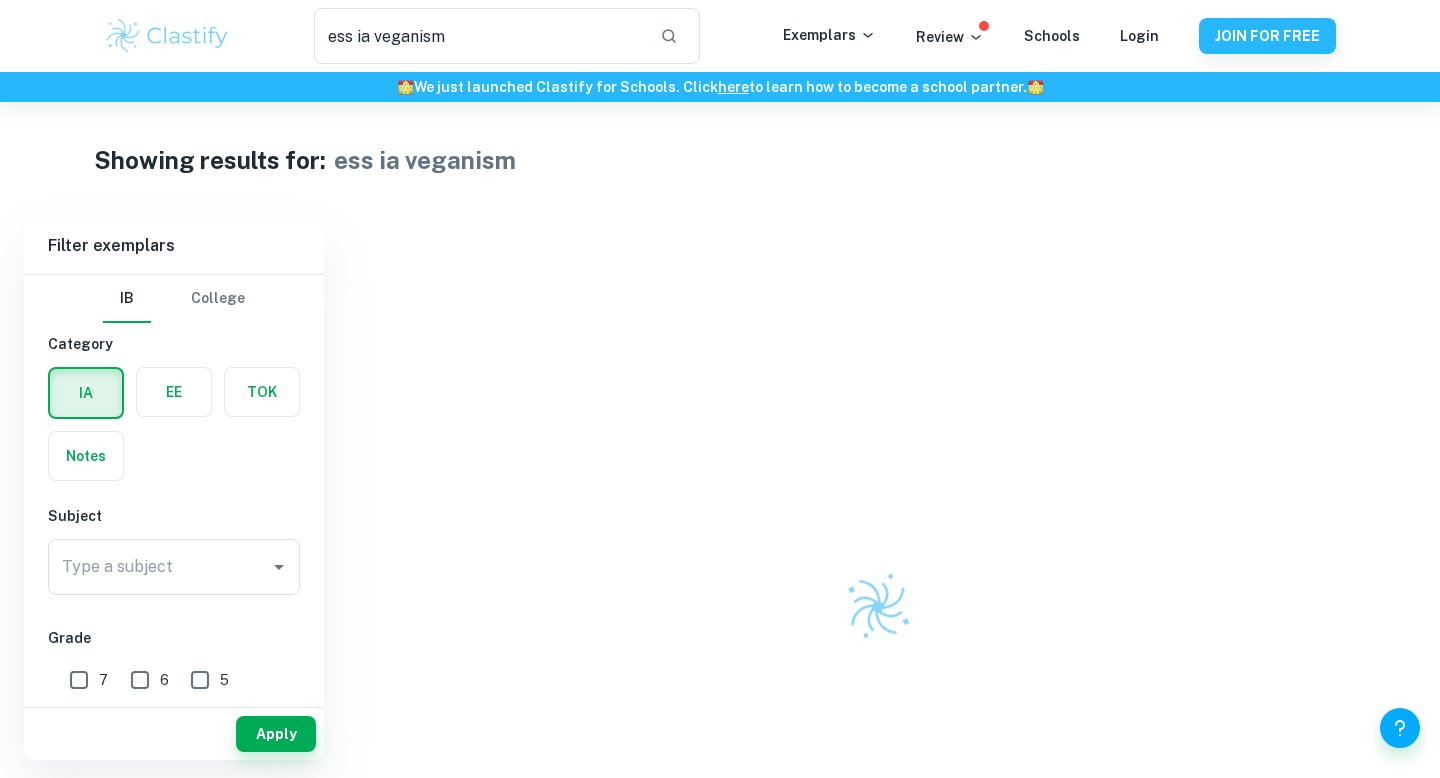 scroll, scrollTop: 0, scrollLeft: 0, axis: both 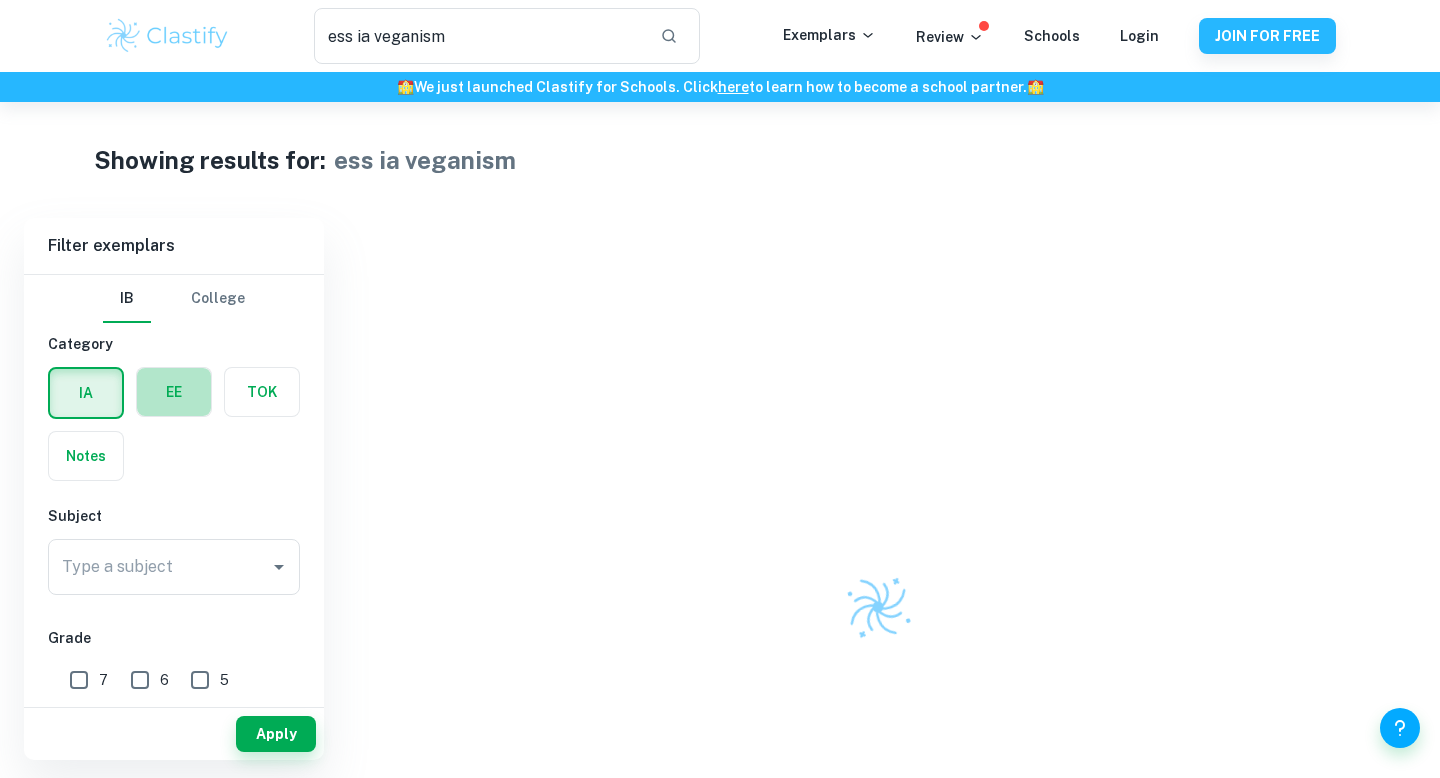 click at bounding box center [174, 392] 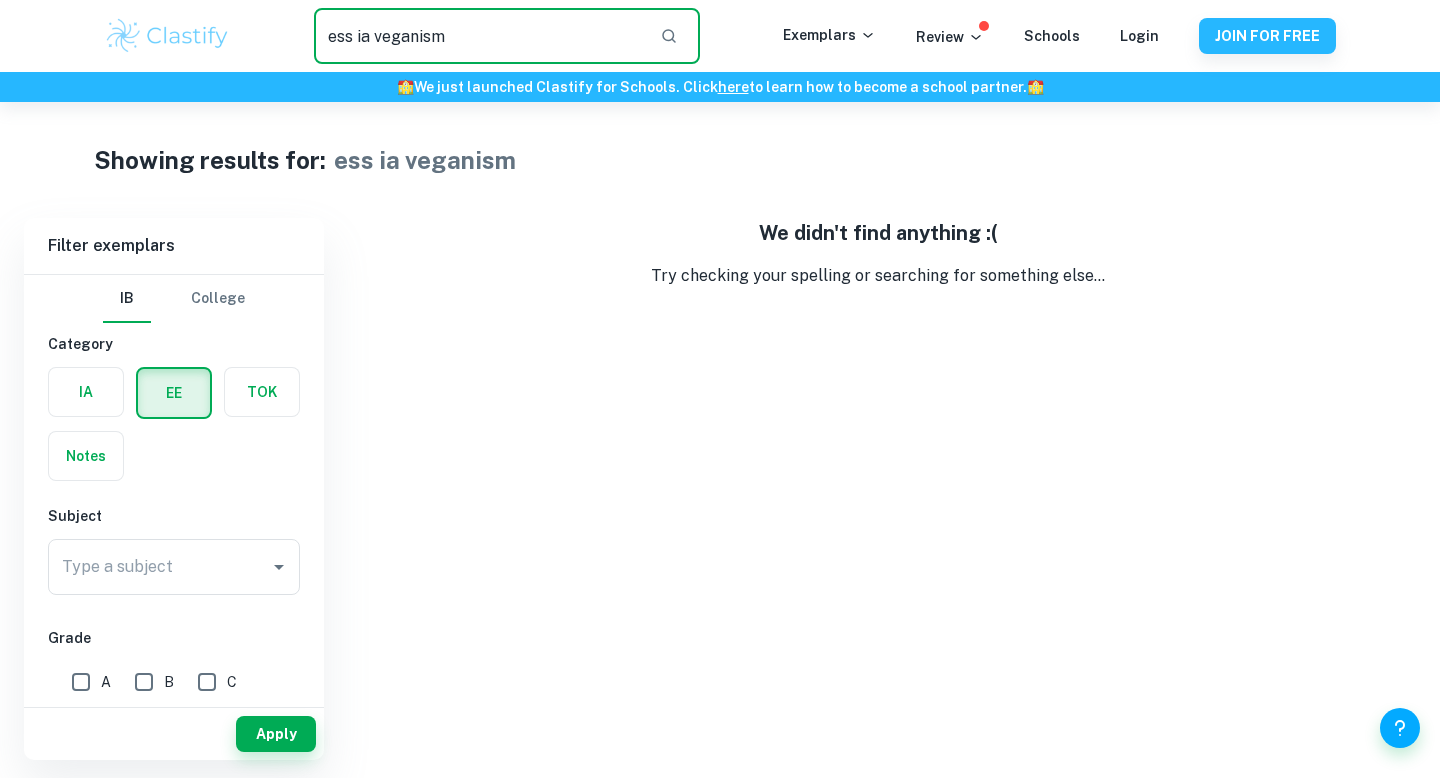 drag, startPoint x: 506, startPoint y: 31, endPoint x: 106, endPoint y: 47, distance: 400.3199 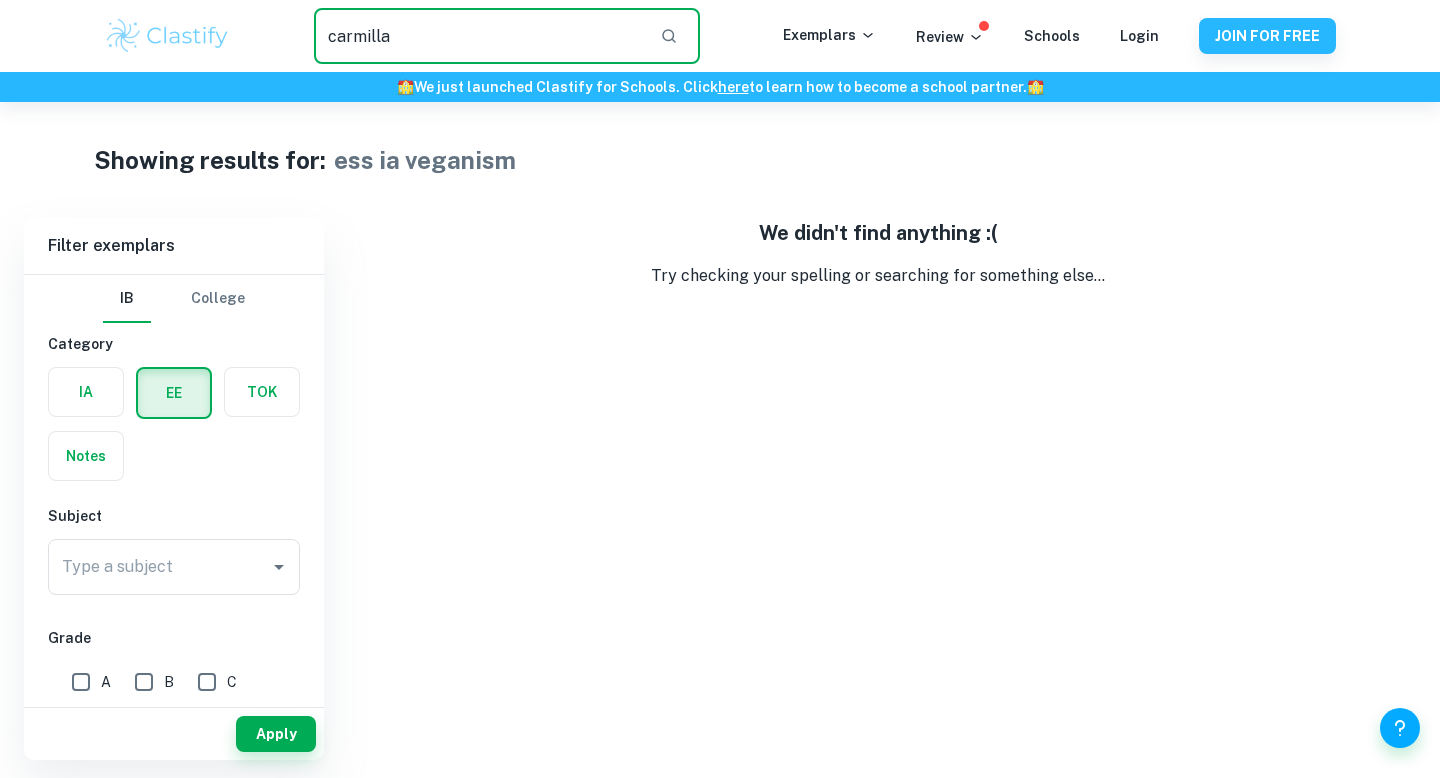 type on "carmilla" 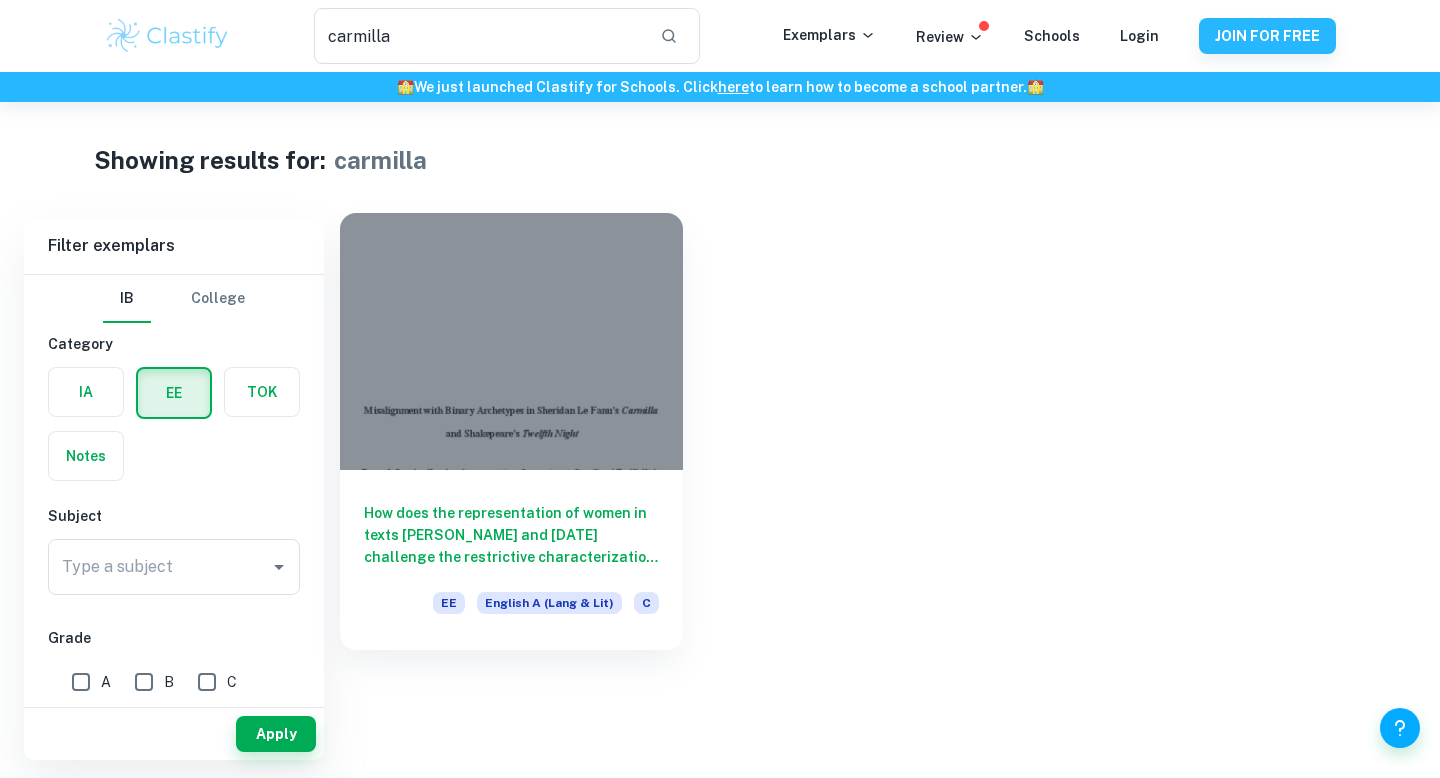 click at bounding box center [511, 341] 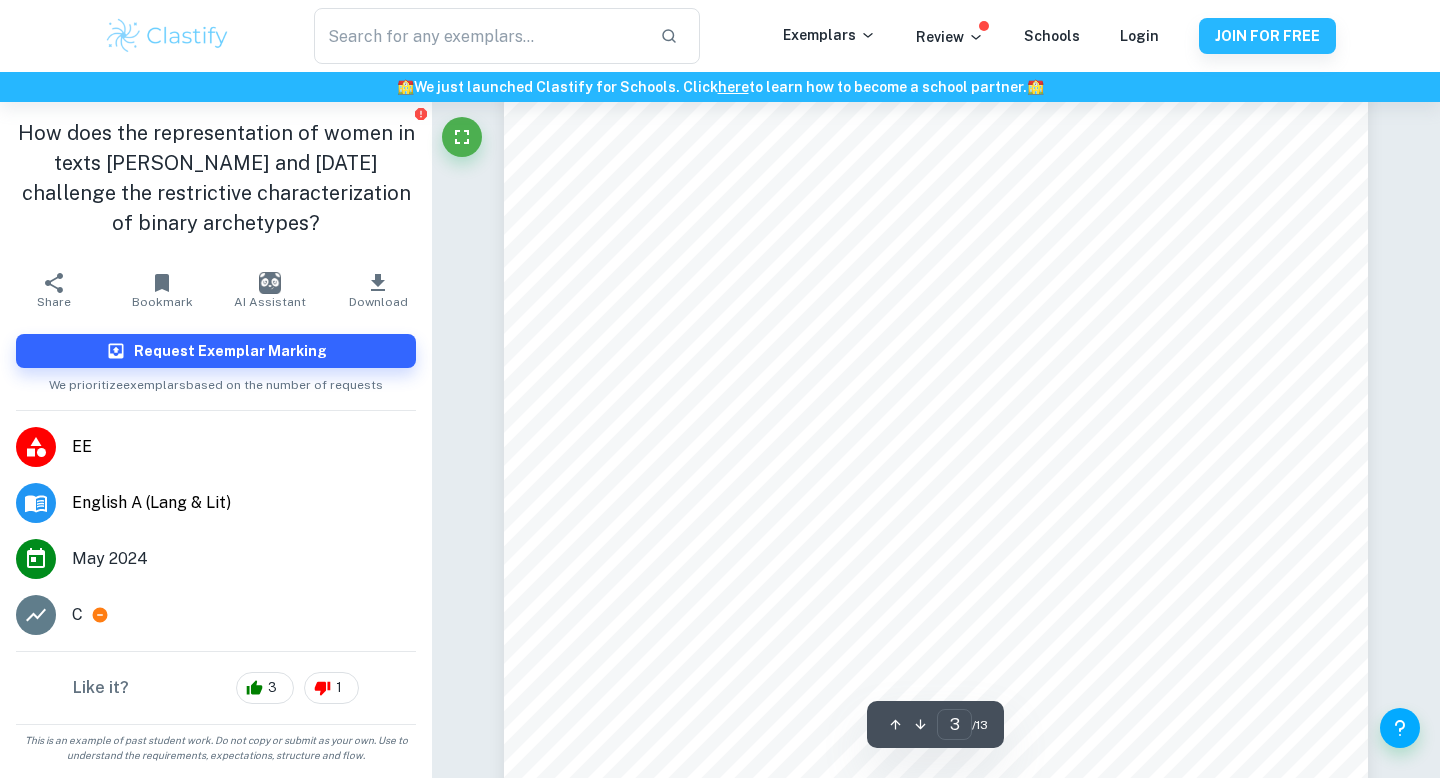 scroll, scrollTop: 2577, scrollLeft: 0, axis: vertical 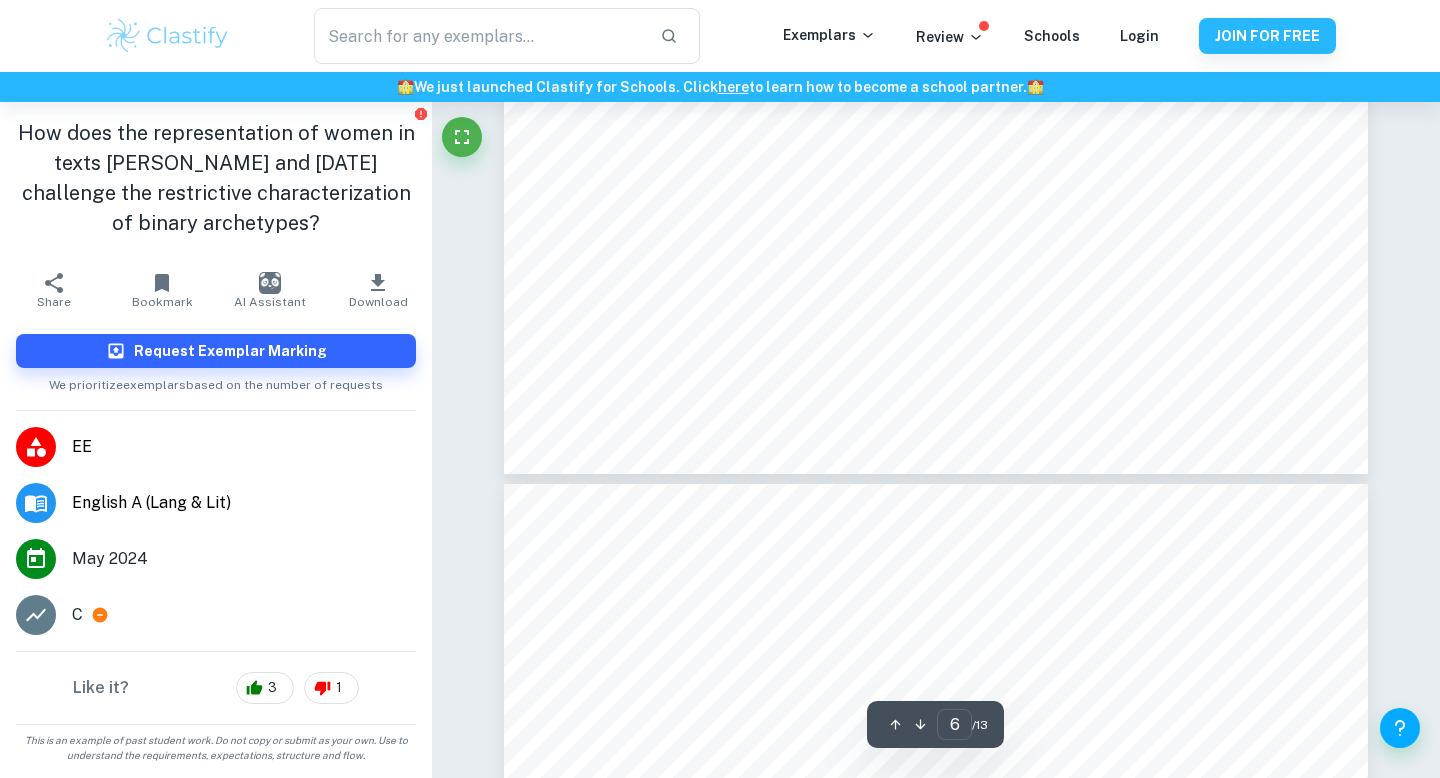 type on "7" 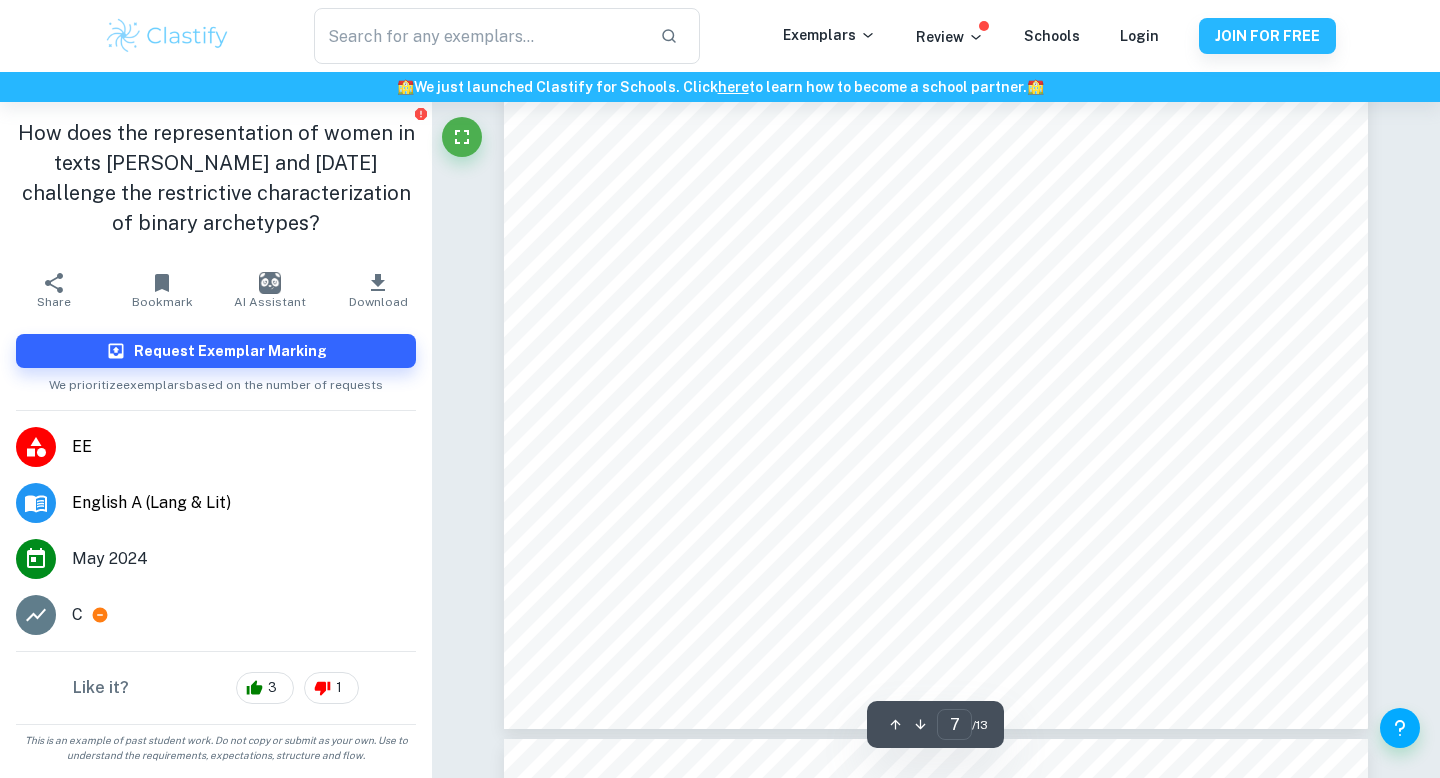 scroll, scrollTop: 7562, scrollLeft: 0, axis: vertical 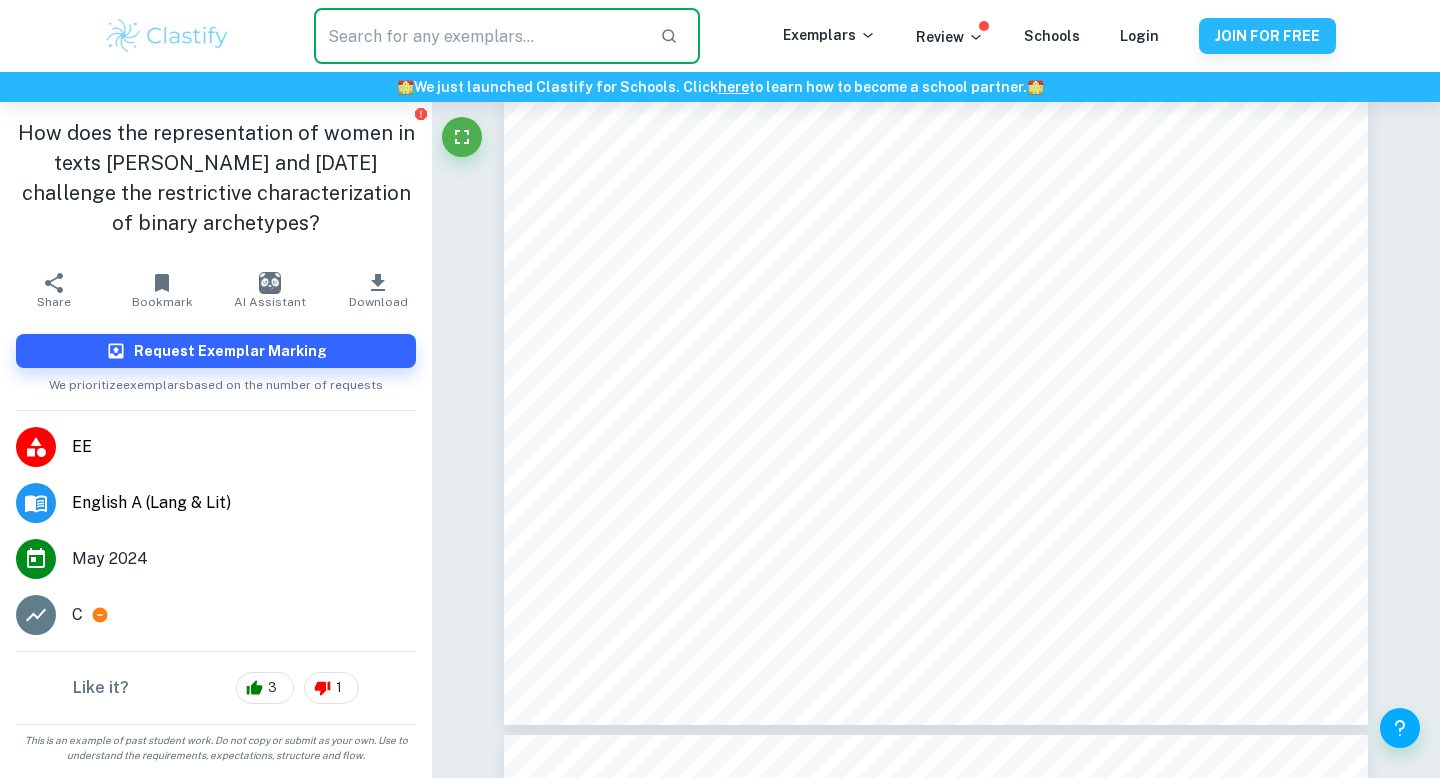 click at bounding box center (479, 36) 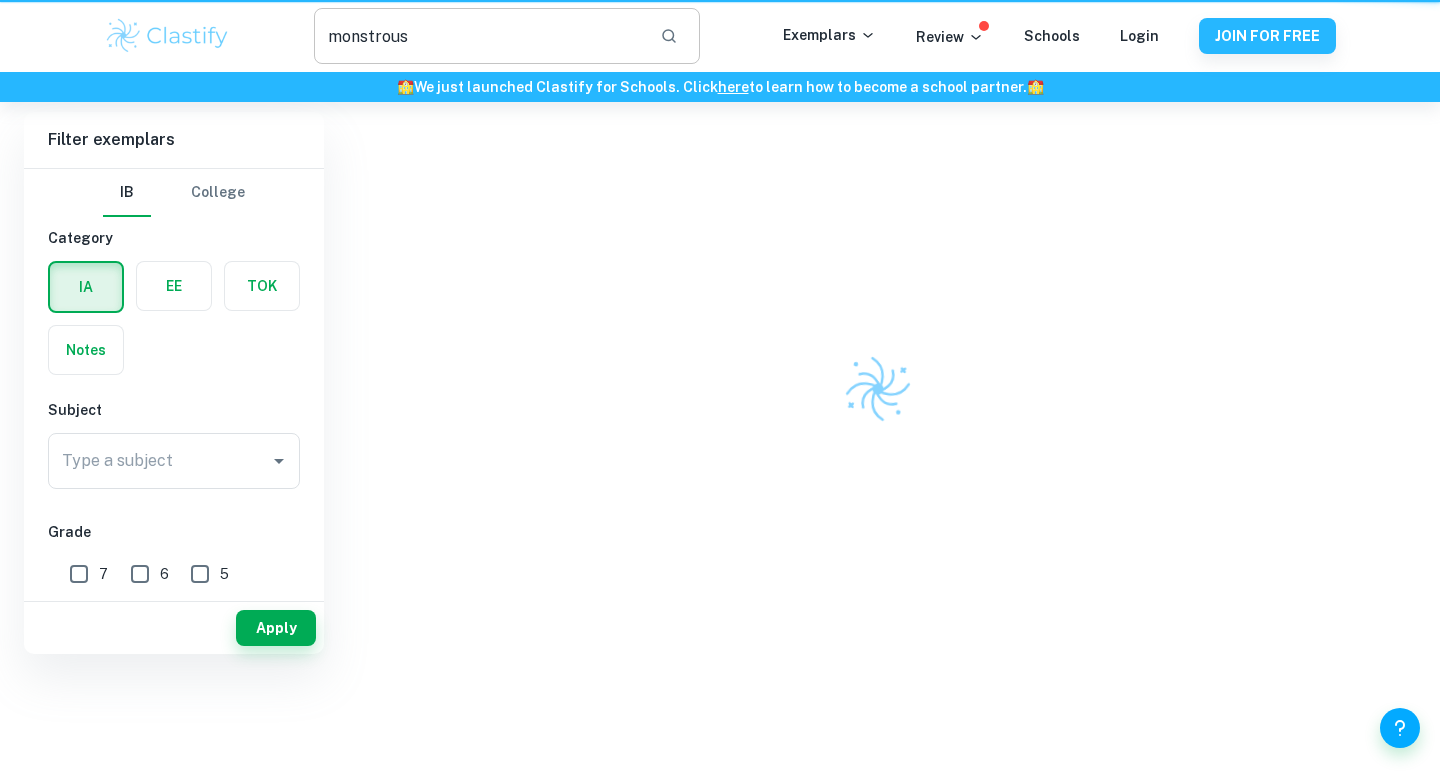 scroll, scrollTop: 0, scrollLeft: 0, axis: both 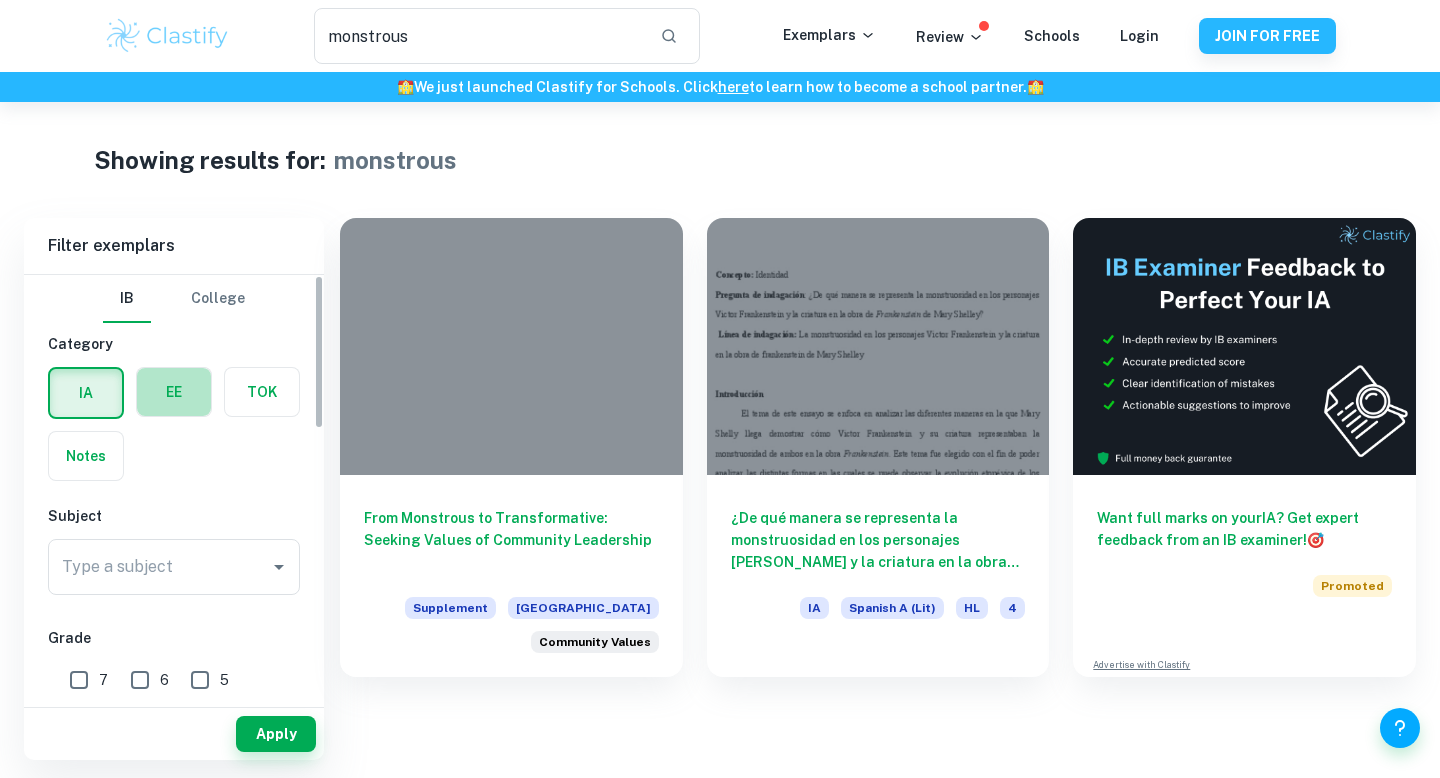 click at bounding box center (174, 392) 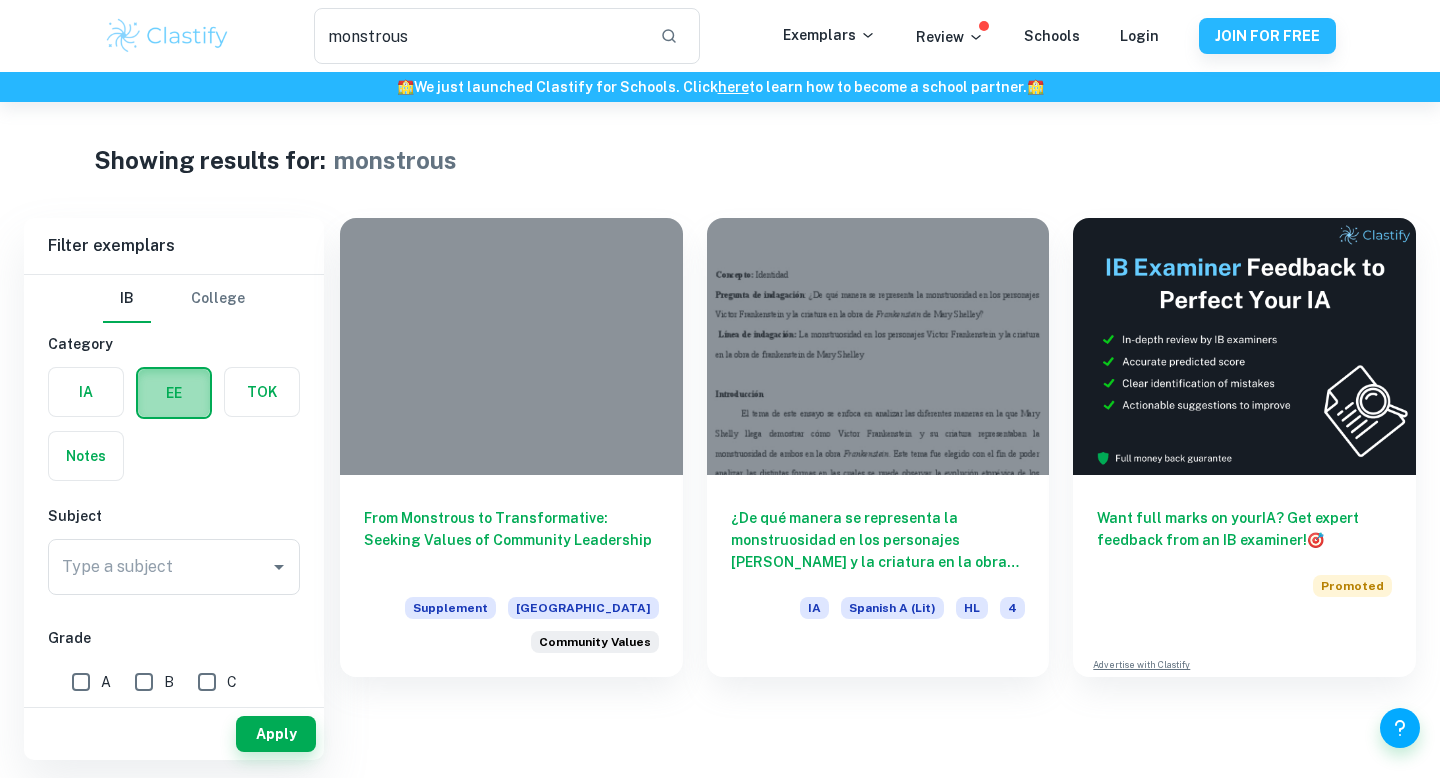click at bounding box center (174, 393) 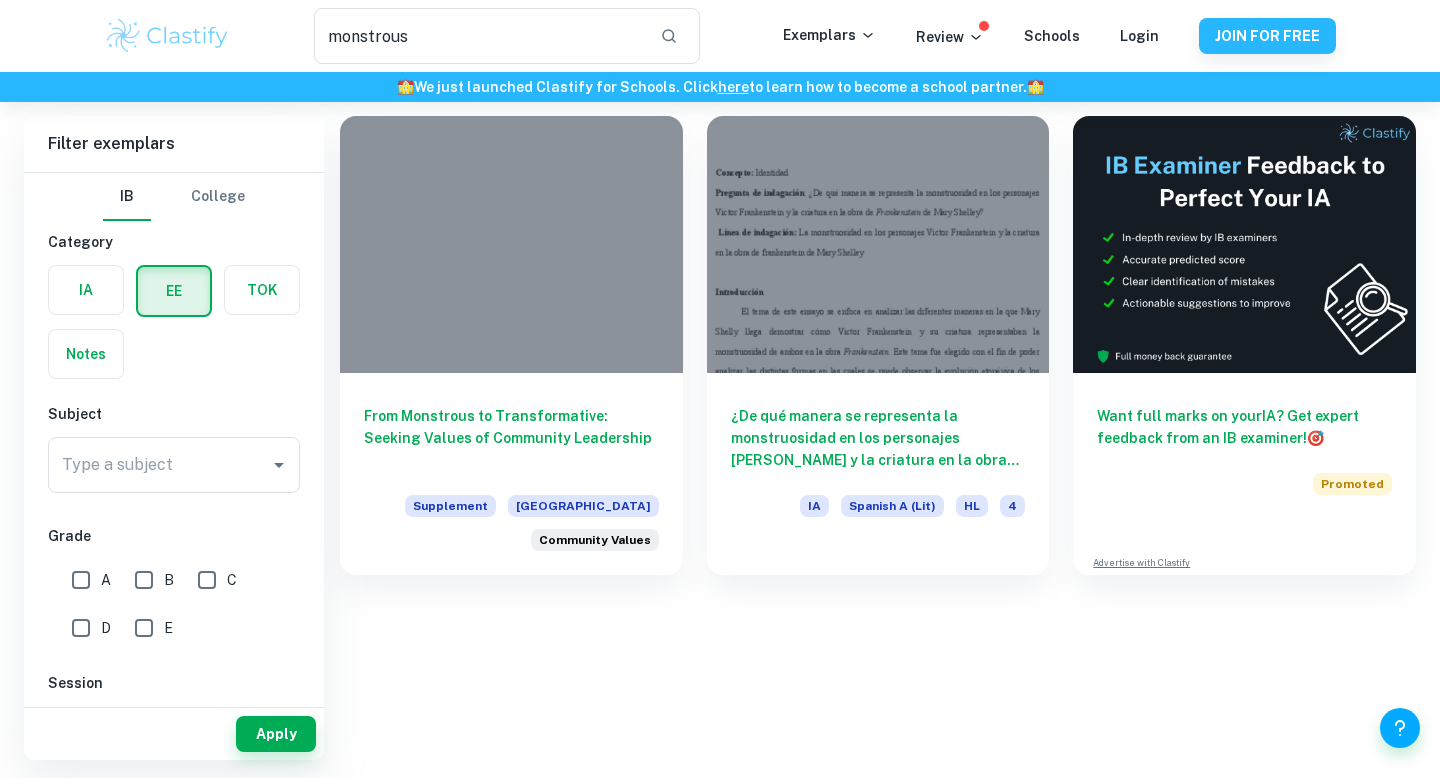 scroll, scrollTop: 0, scrollLeft: 0, axis: both 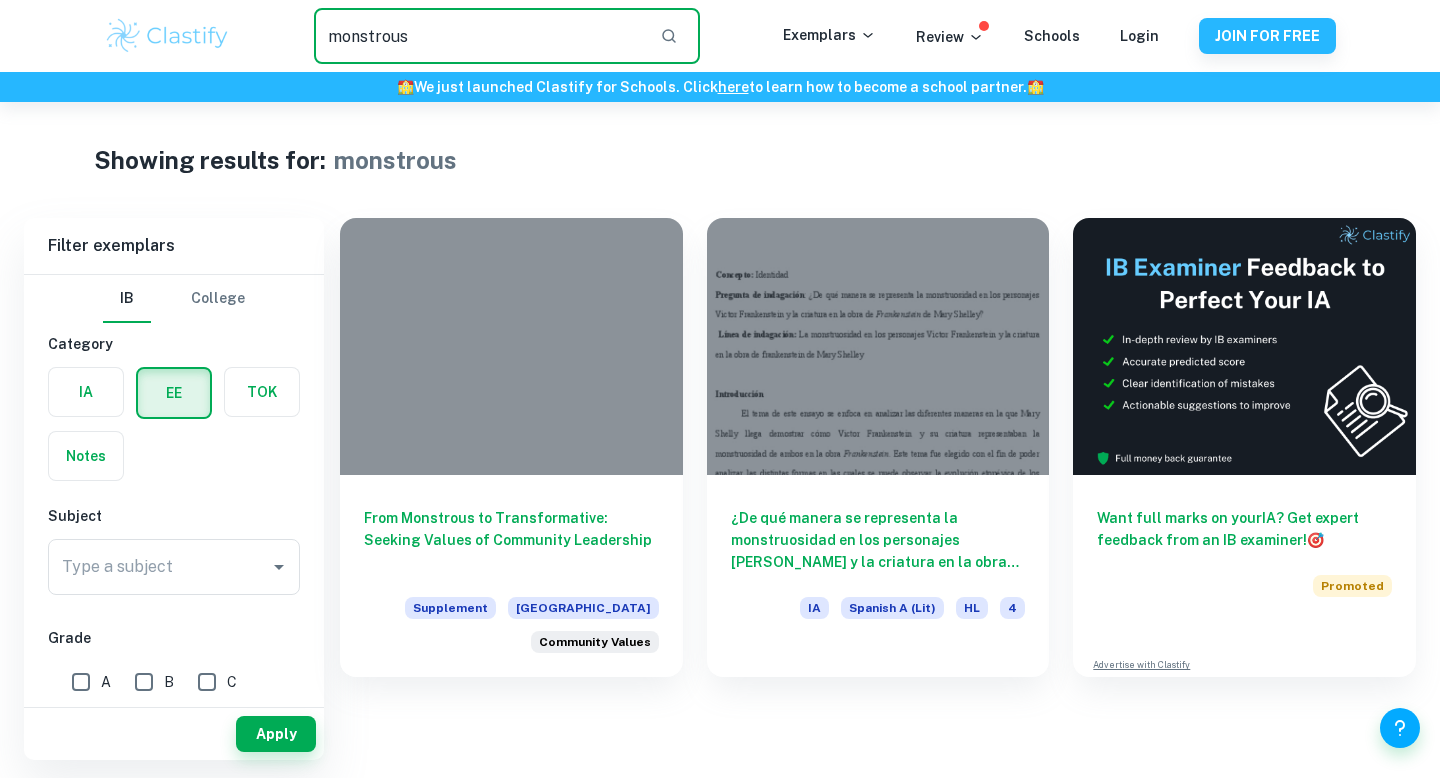 click on "monstrous" at bounding box center (479, 36) 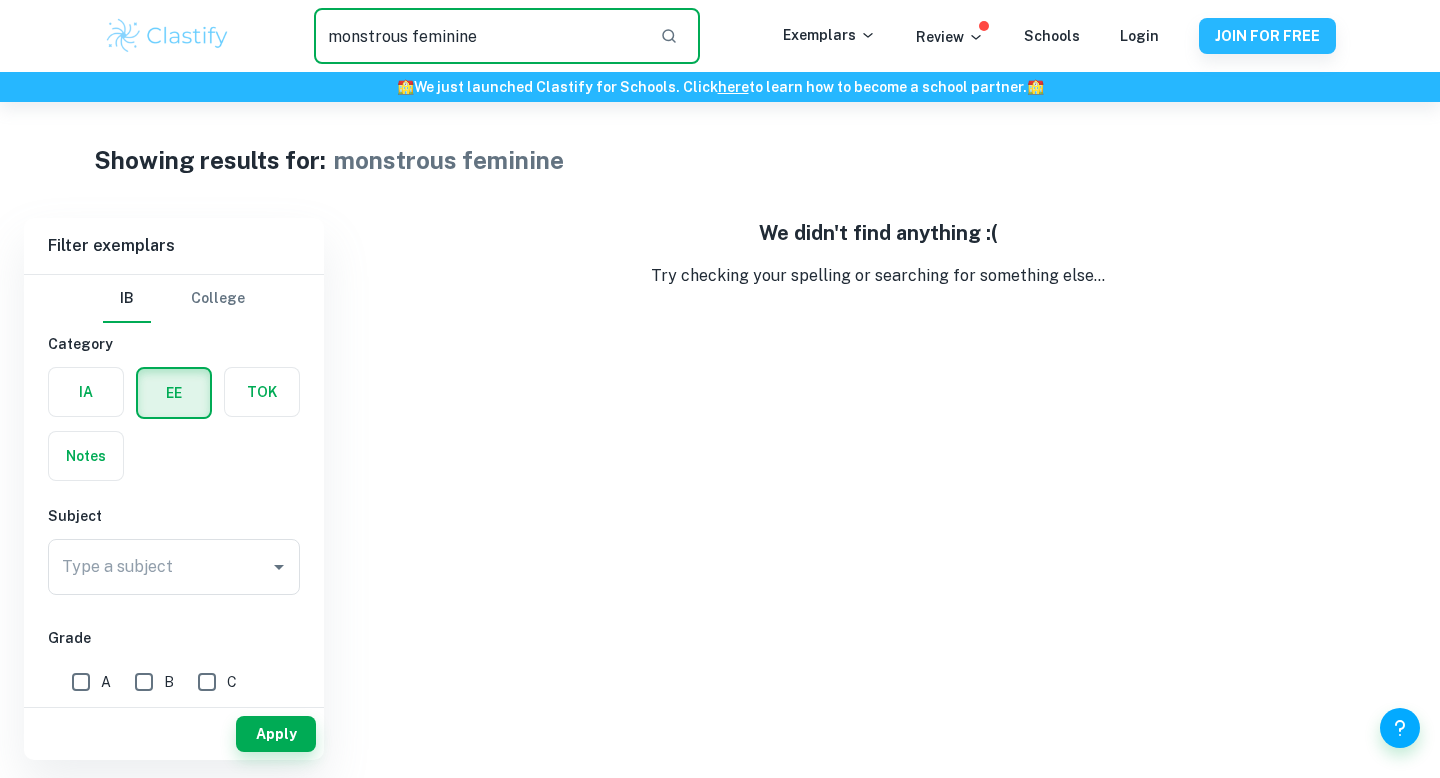 drag, startPoint x: 520, startPoint y: 30, endPoint x: 187, endPoint y: 11, distance: 333.5416 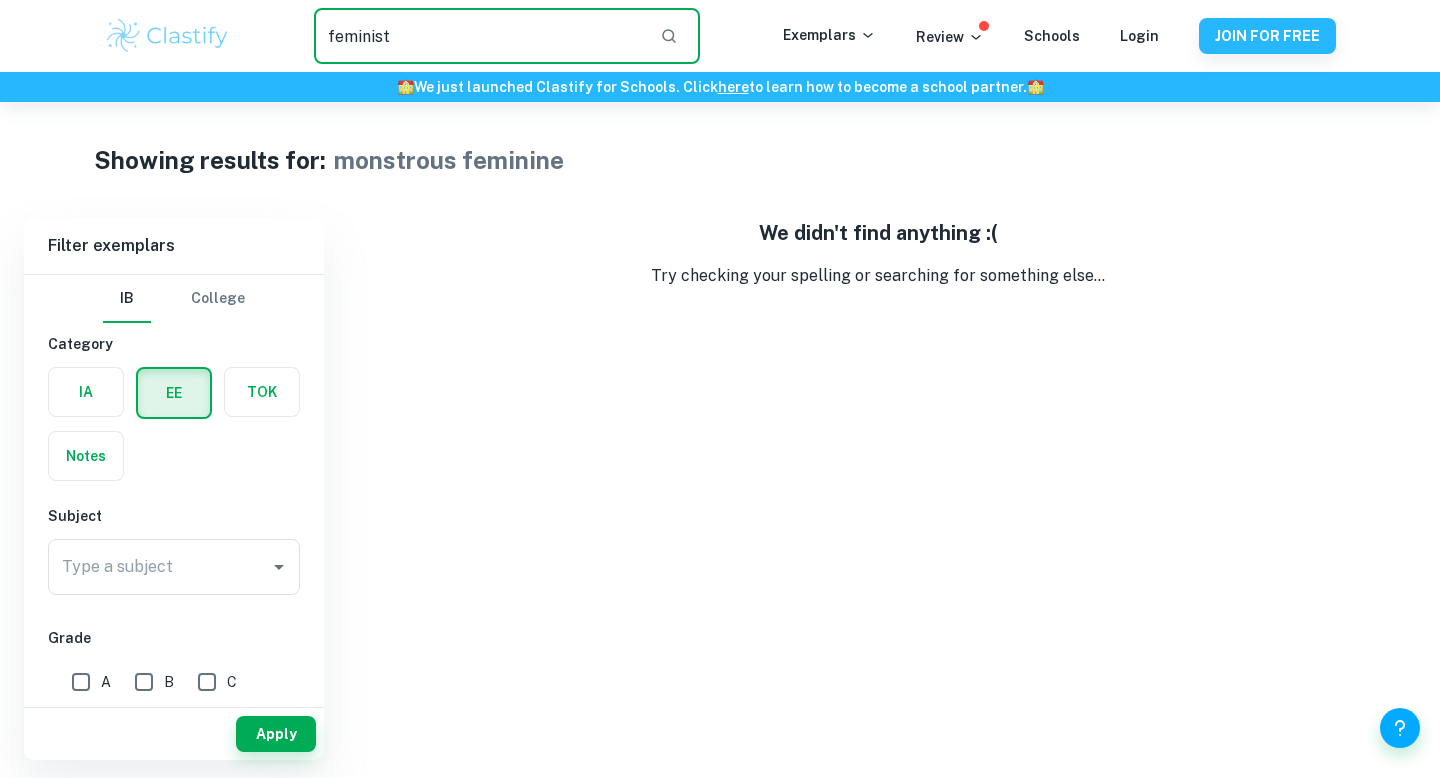 type on "feminist" 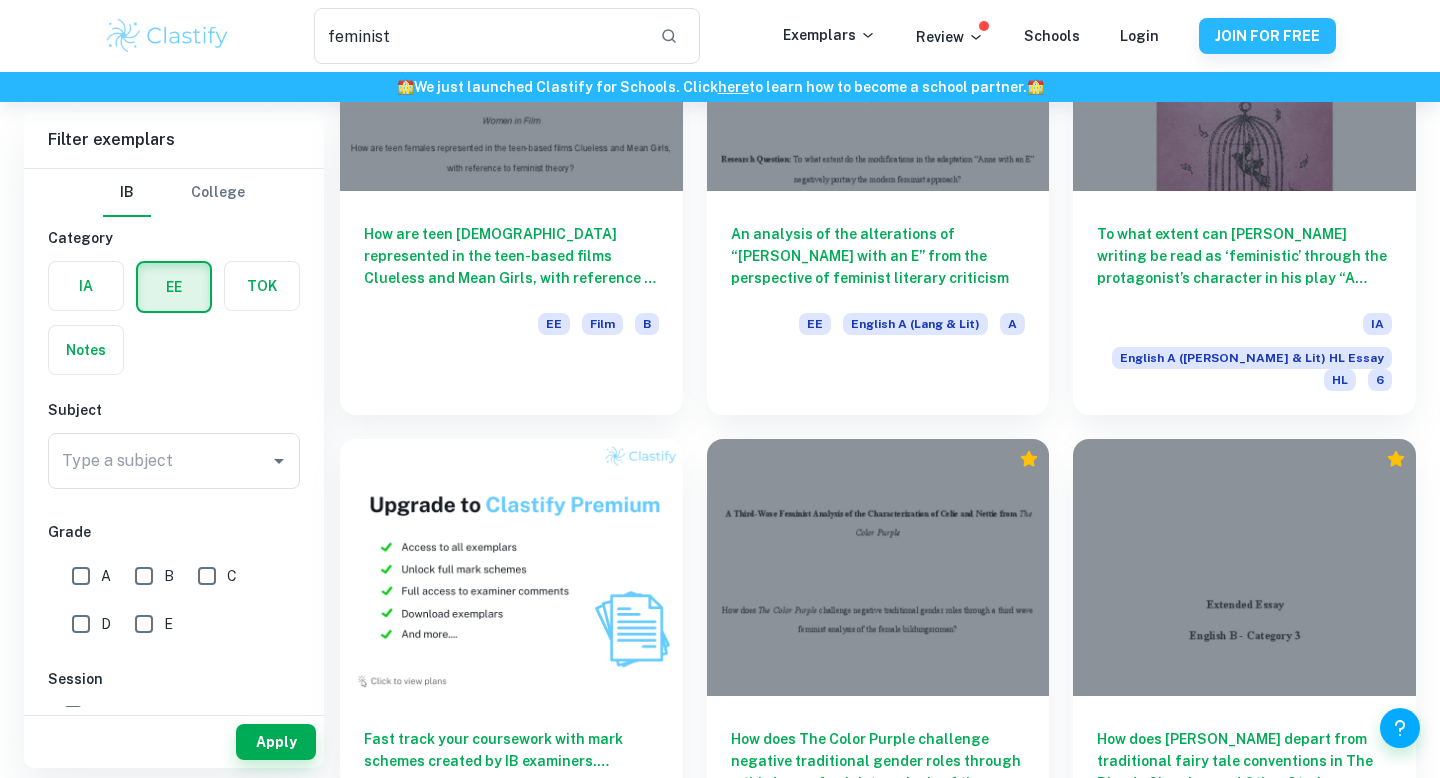 scroll, scrollTop: 740, scrollLeft: 0, axis: vertical 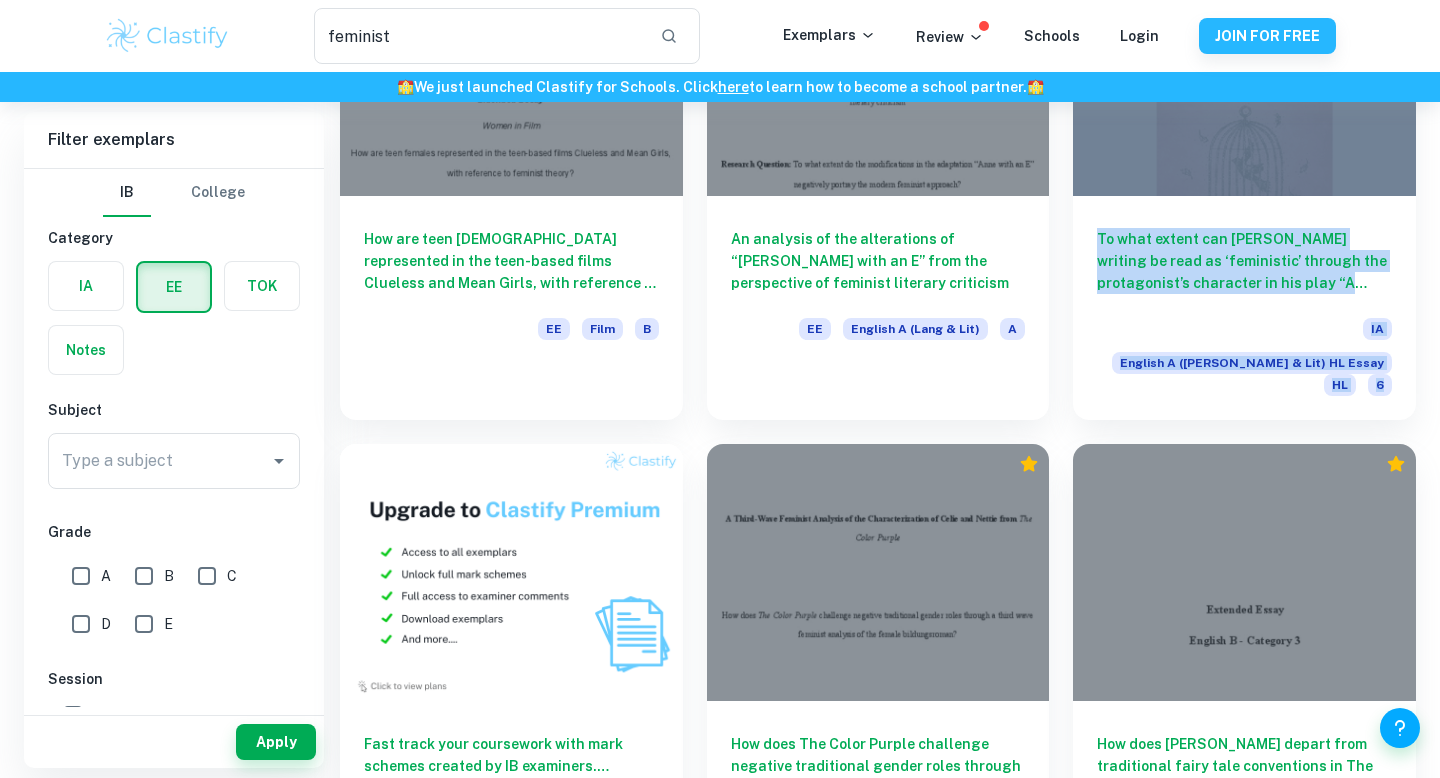 click on "To what extent can Henrik Ibsen’s writing be read as ‘feministic’ through the protagonist’s character in his play “A Doll’s House”? IA English A (Lang & Lit) HL Essay HL 6" at bounding box center (1232, 167) 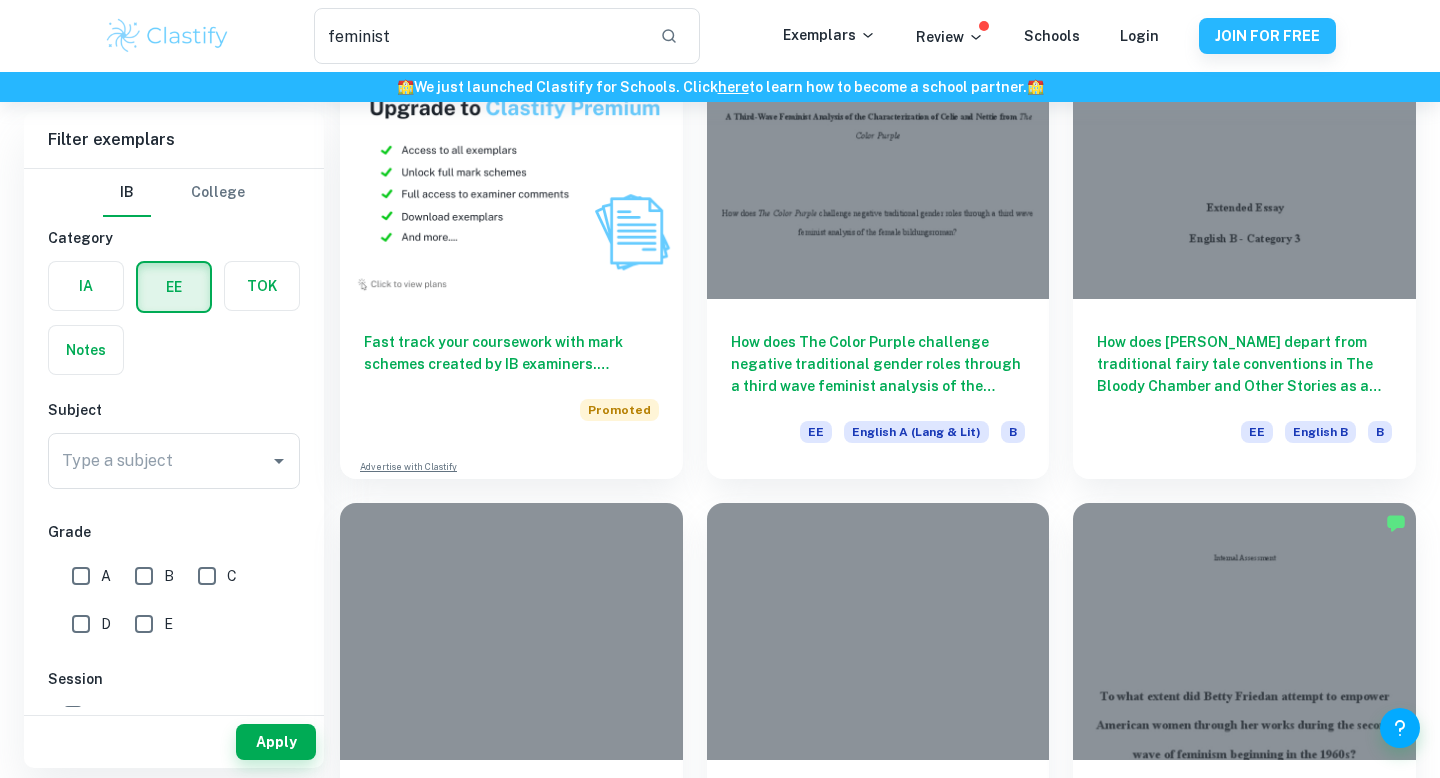 scroll, scrollTop: 1151, scrollLeft: 0, axis: vertical 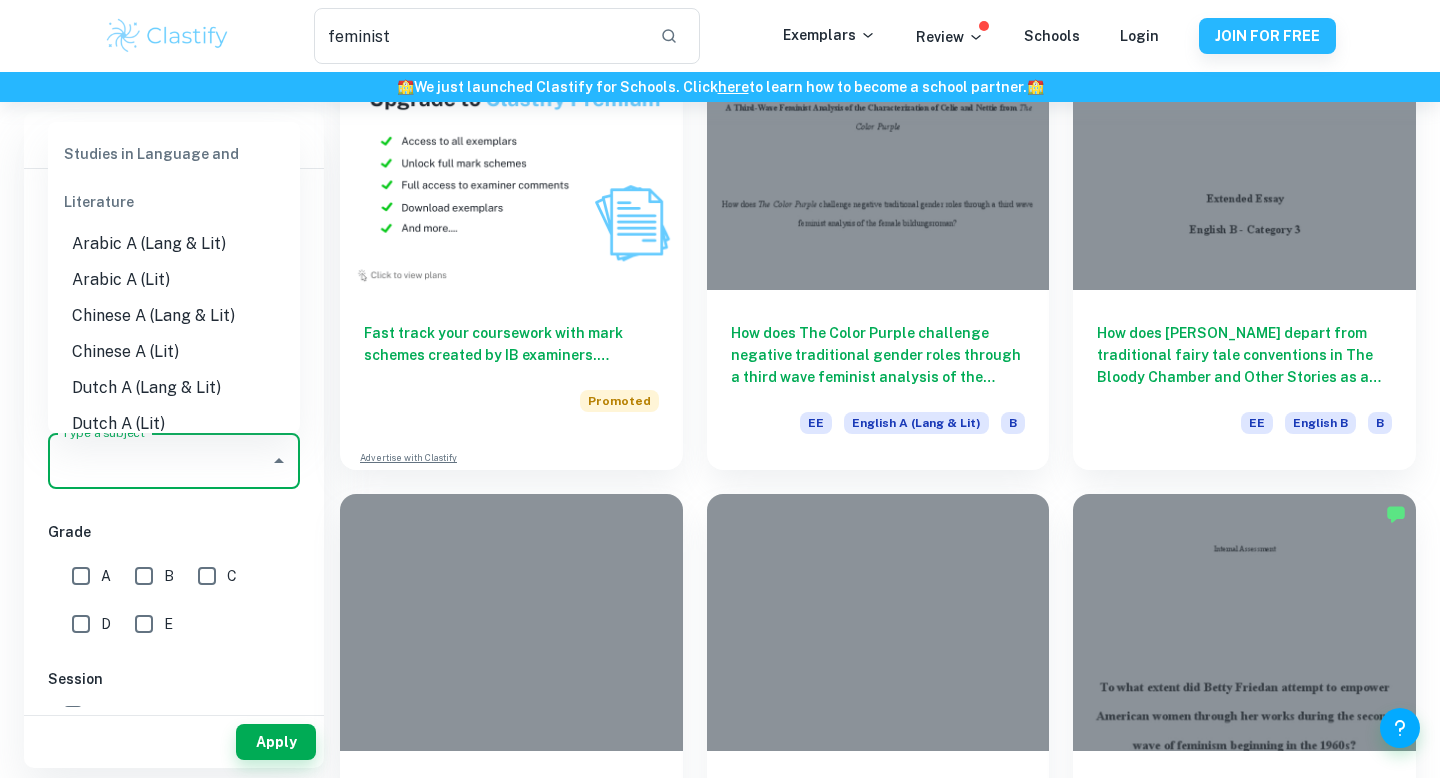 click on "Type a subject Type a subject" at bounding box center (174, 461) 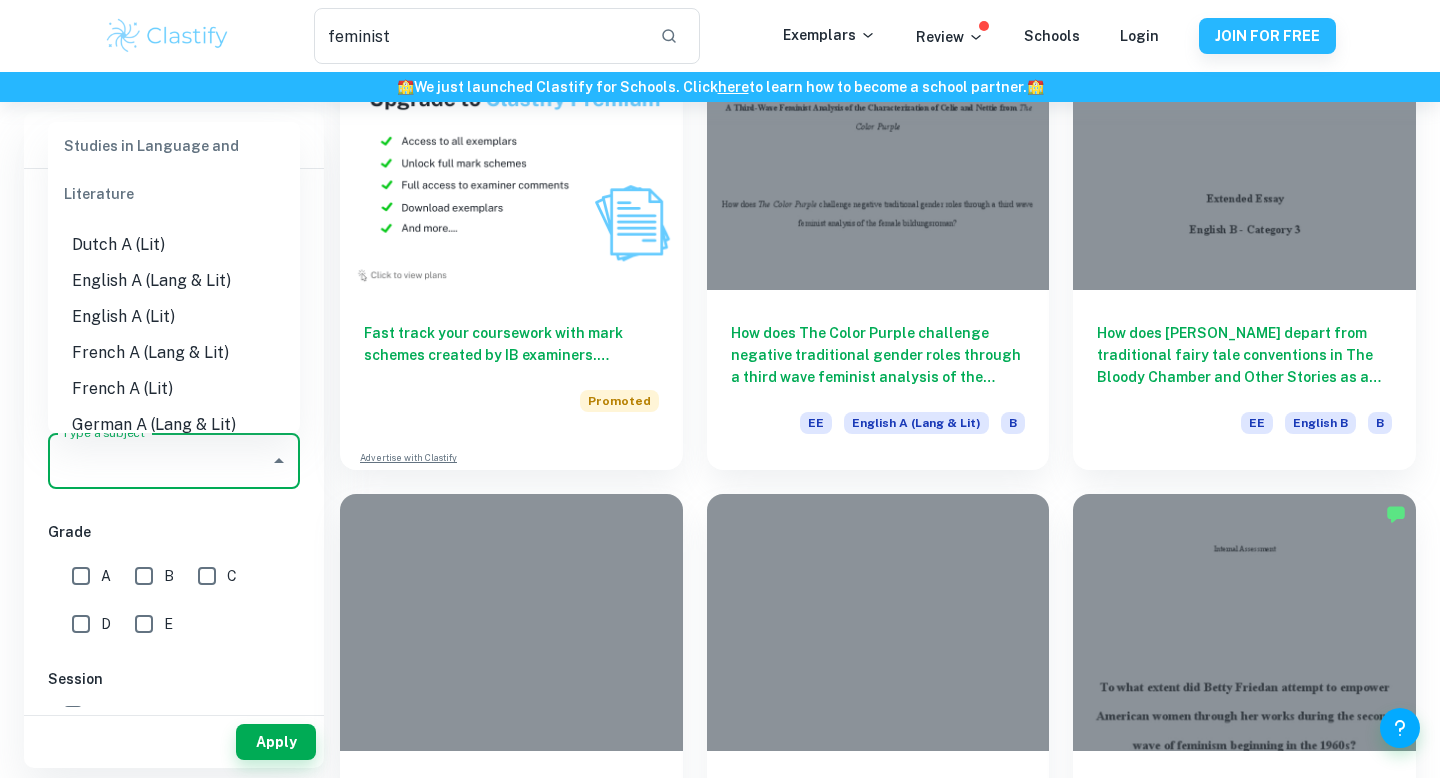scroll, scrollTop: 178, scrollLeft: 0, axis: vertical 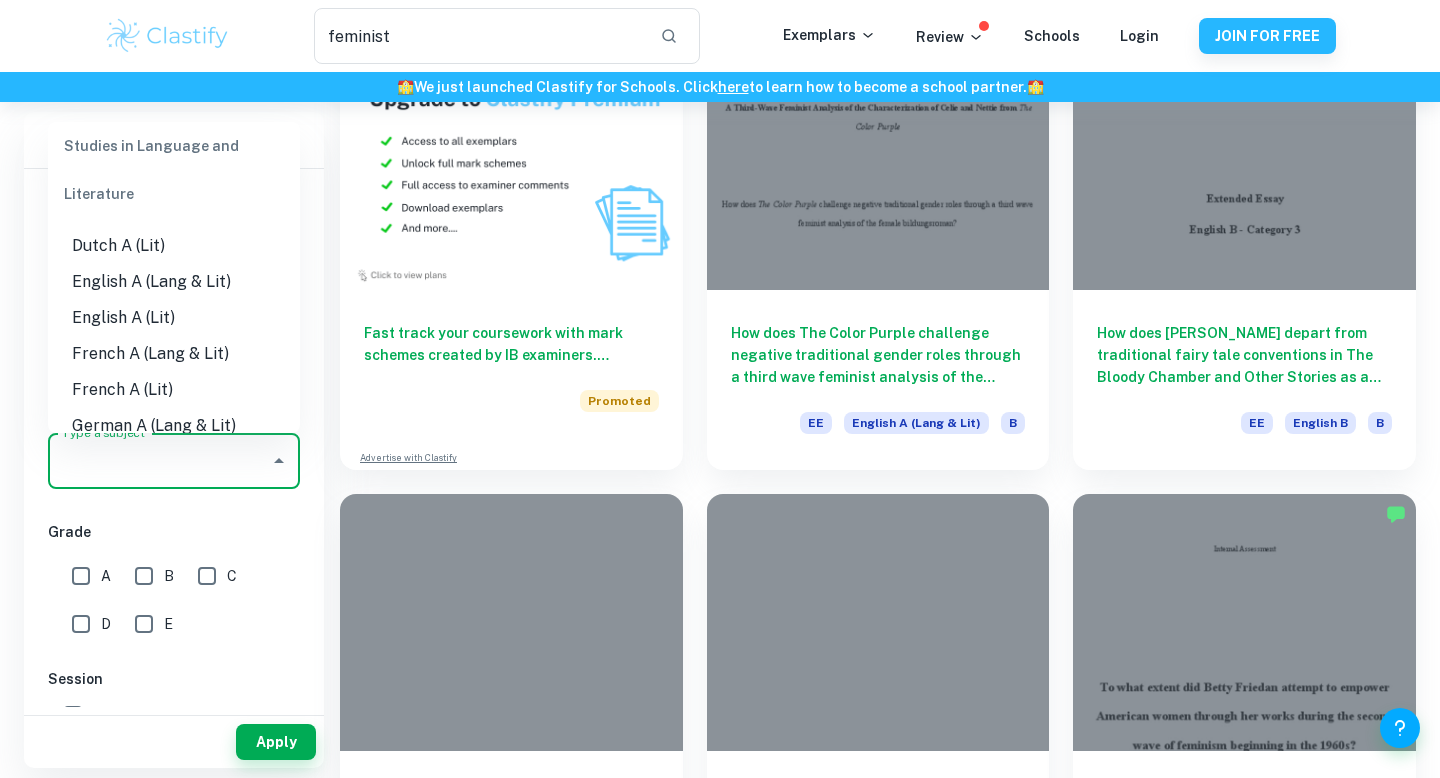 click on "English A (Lang & Lit)" at bounding box center (174, 282) 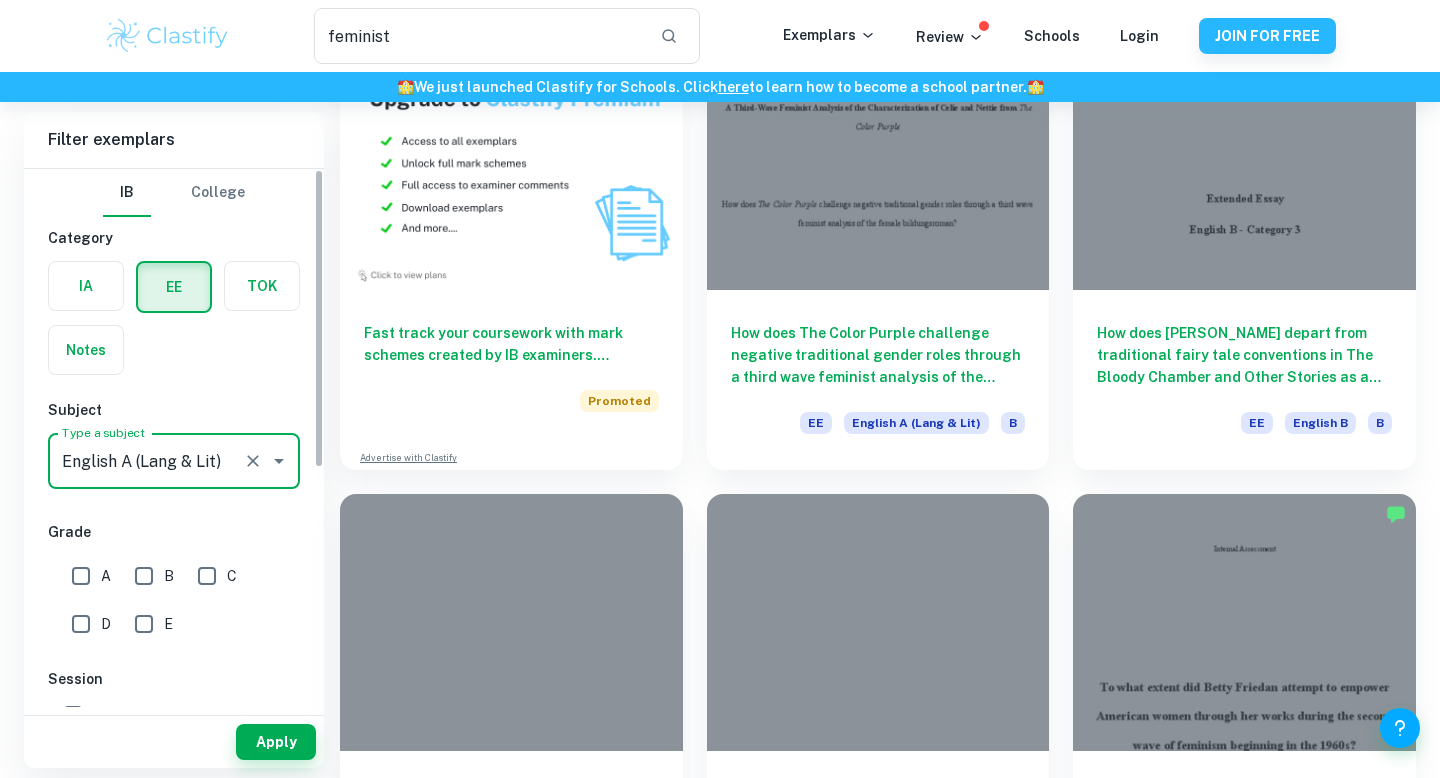 click on "A" at bounding box center (81, 576) 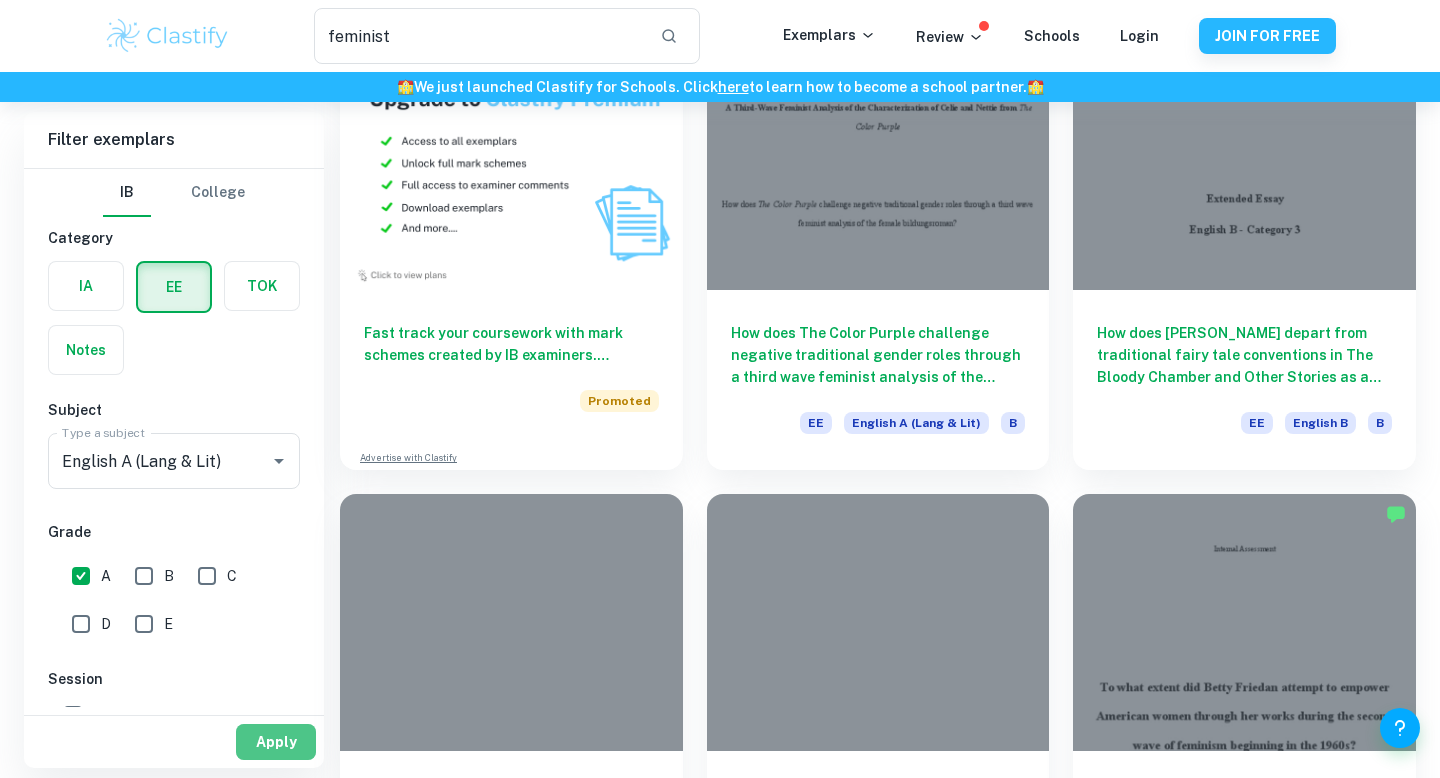 click on "Apply" at bounding box center (276, 742) 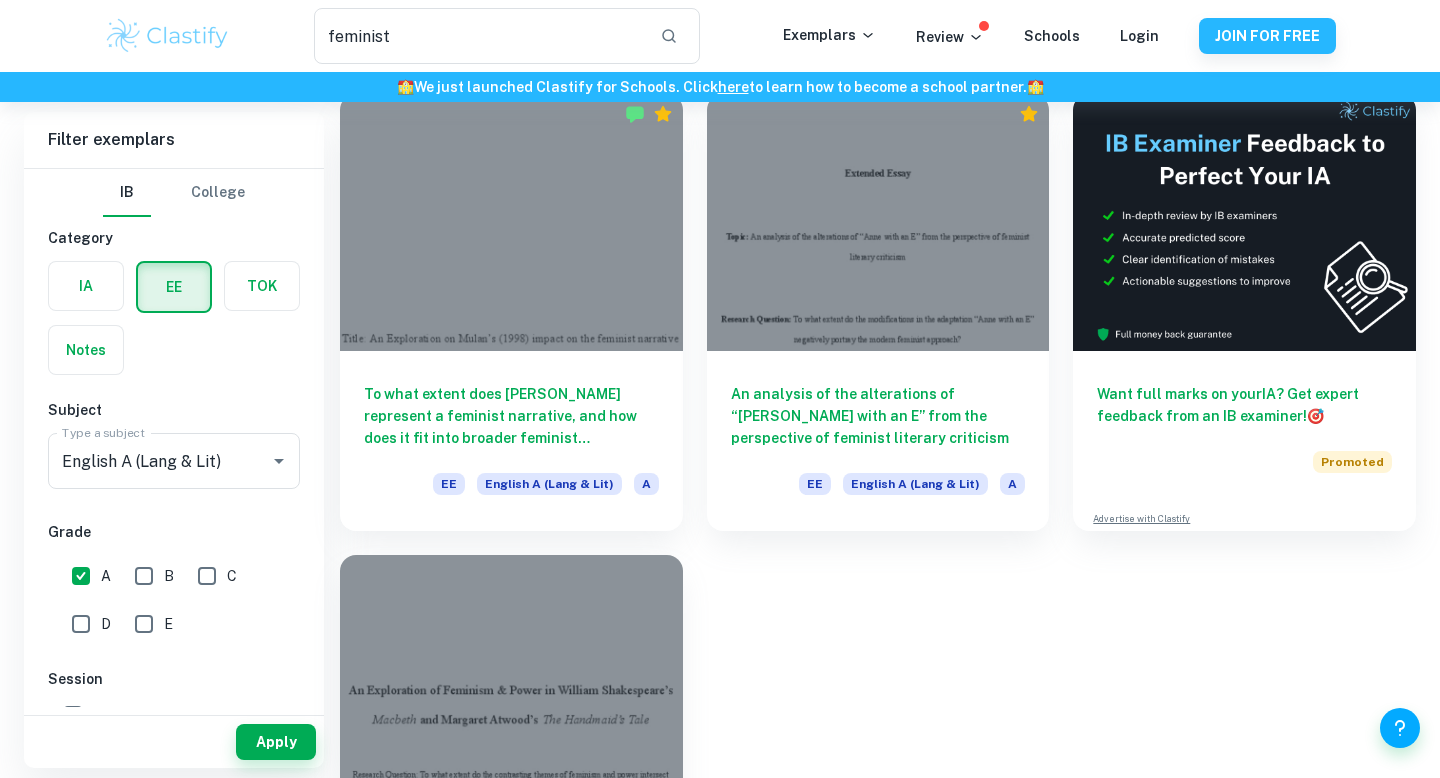scroll, scrollTop: 121, scrollLeft: 0, axis: vertical 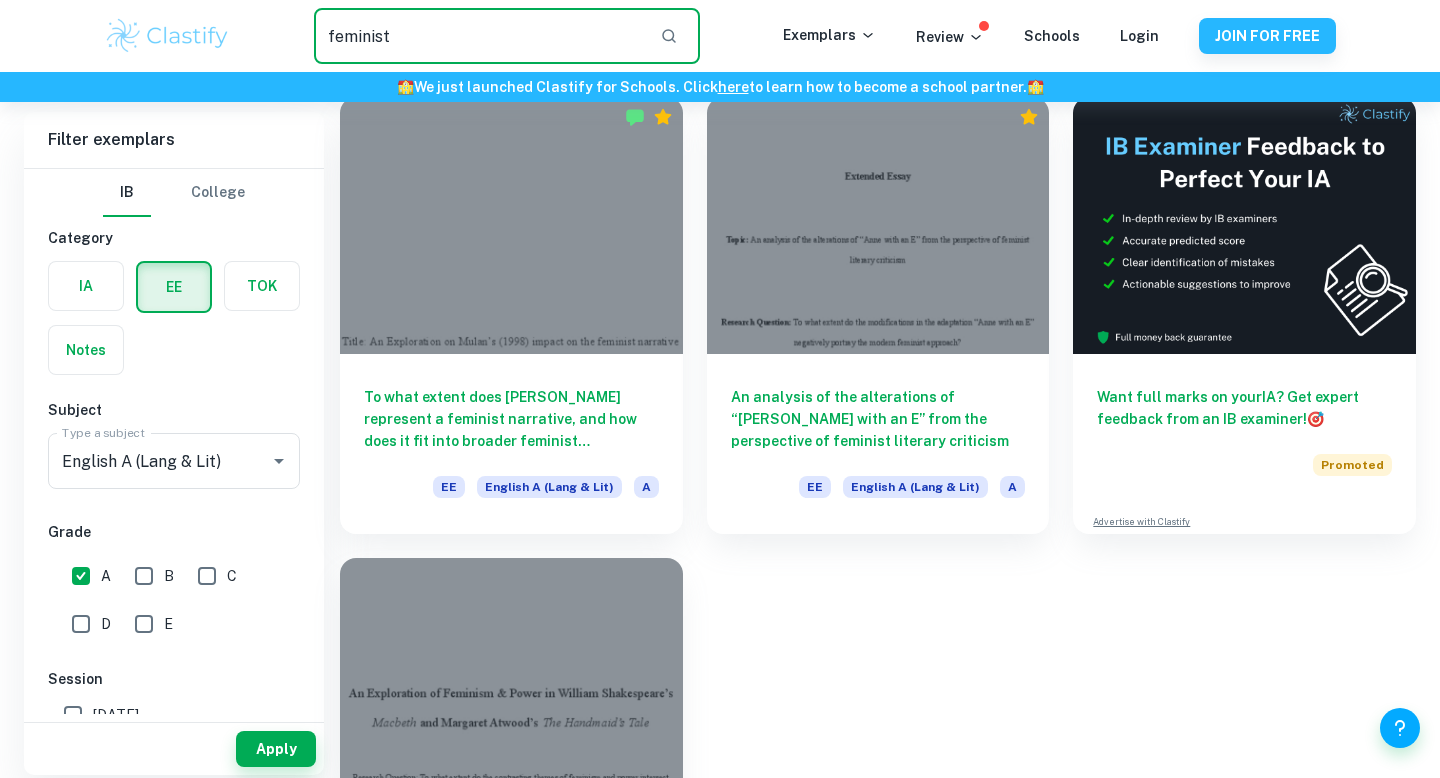 drag, startPoint x: 481, startPoint y: 24, endPoint x: 0, endPoint y: 11, distance: 481.17563 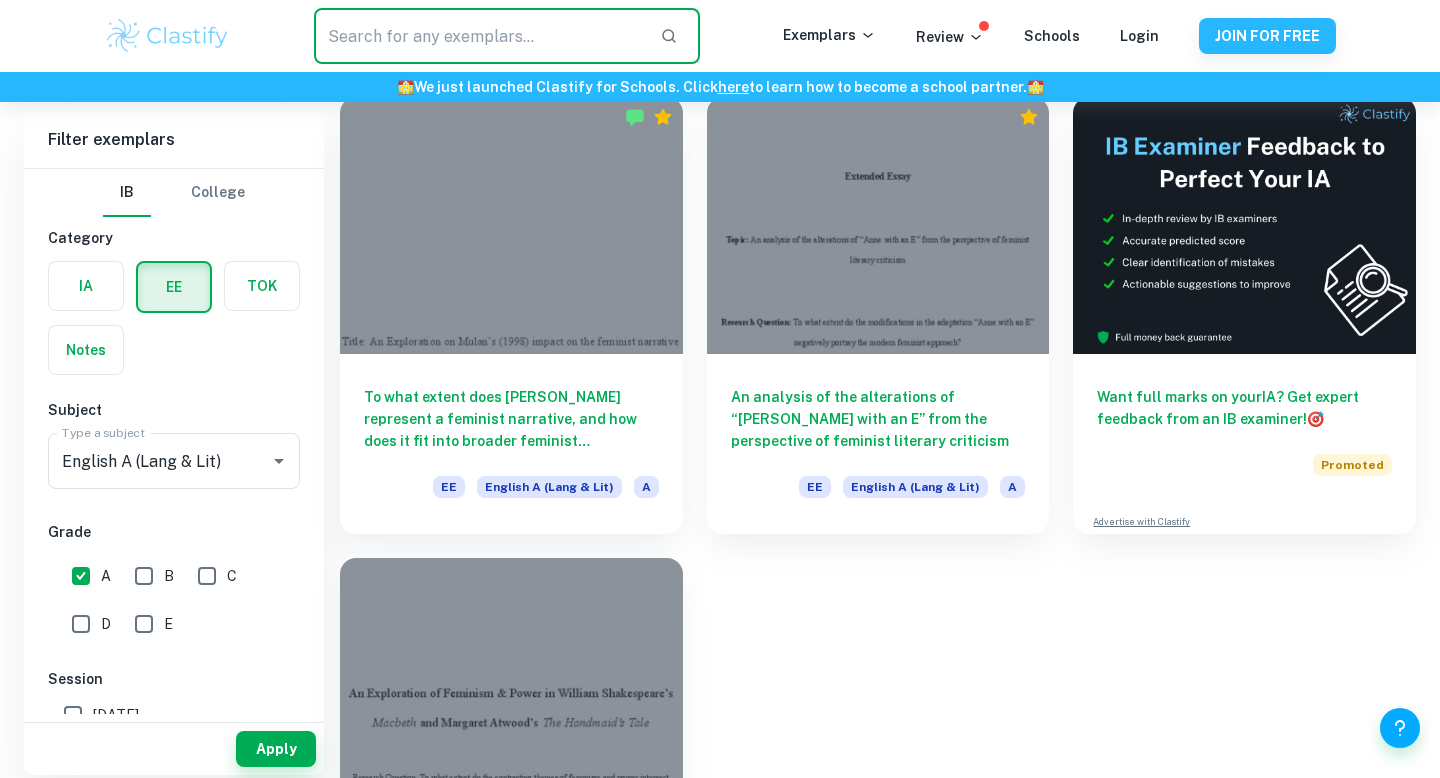 click at bounding box center (479, 36) 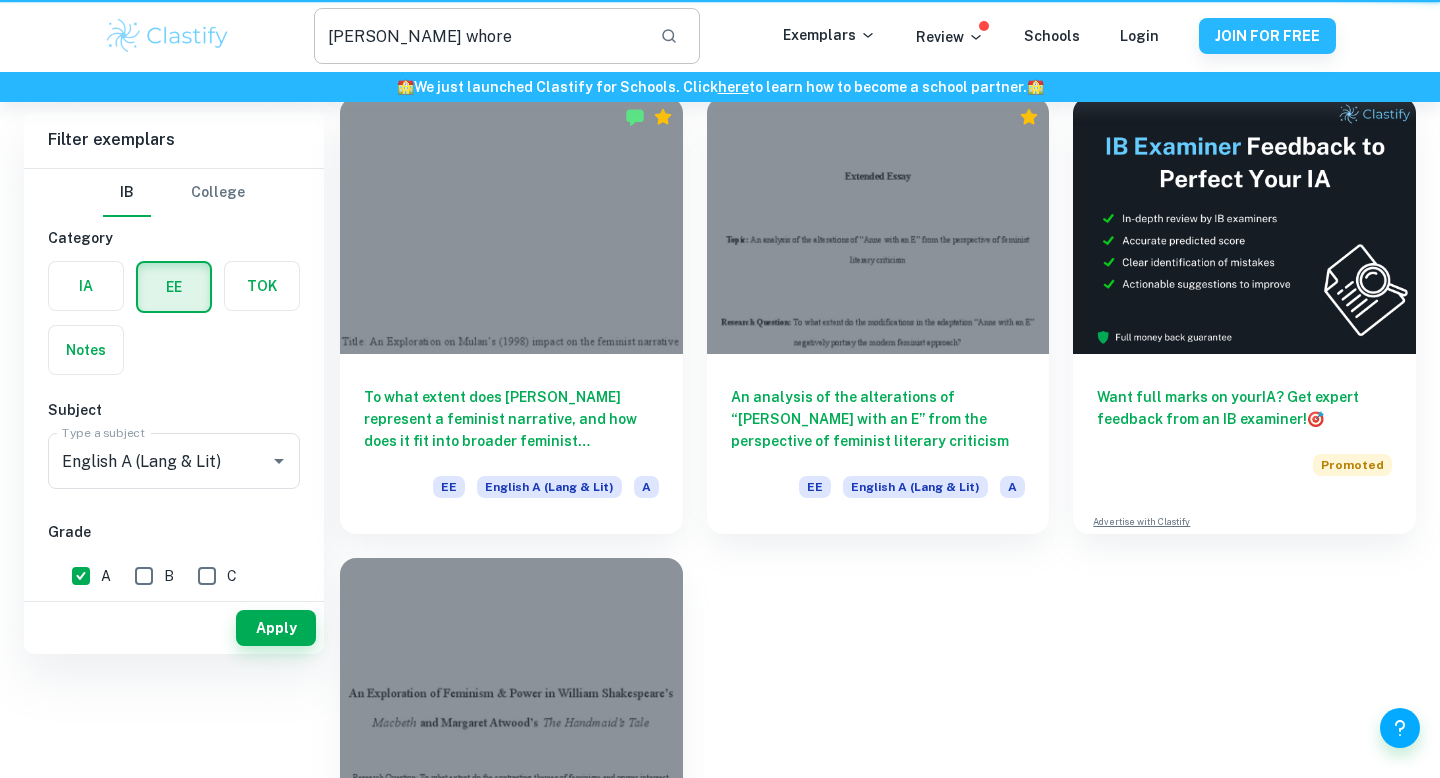scroll, scrollTop: 0, scrollLeft: 0, axis: both 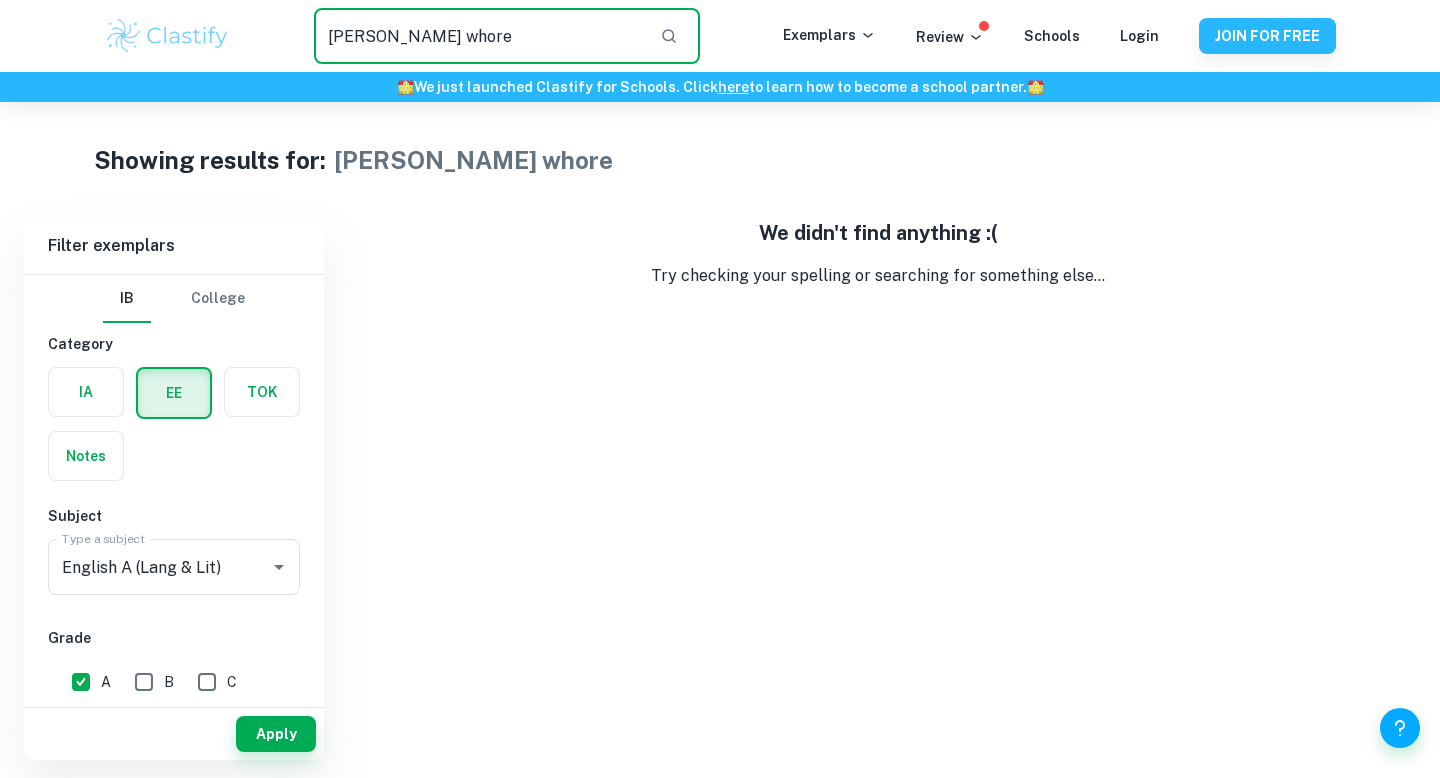drag, startPoint x: 465, startPoint y: 29, endPoint x: 396, endPoint y: 28, distance: 69.00725 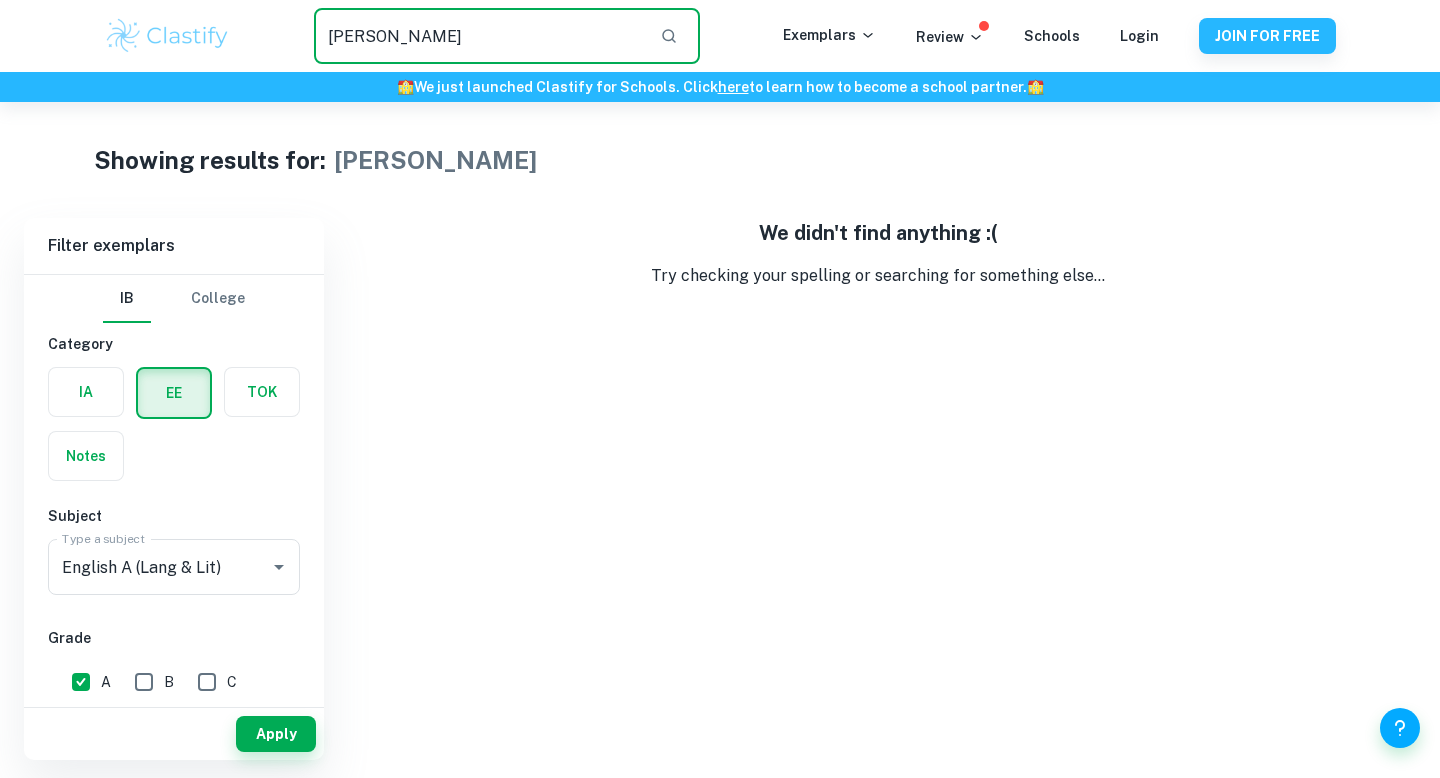 drag, startPoint x: 422, startPoint y: 28, endPoint x: 118, endPoint y: -94, distance: 327.56677 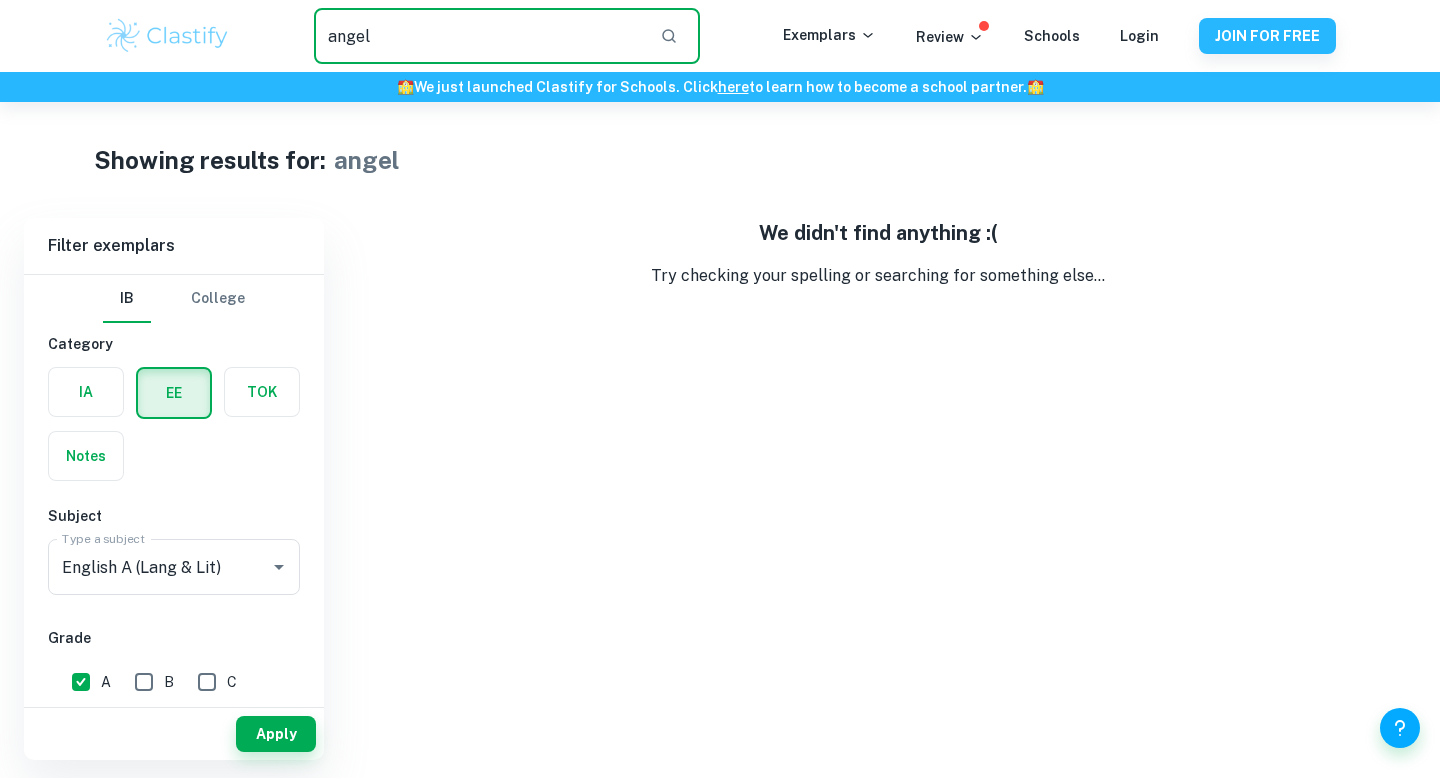 drag, startPoint x: 382, startPoint y: 34, endPoint x: 217, endPoint y: 32, distance: 165.01212 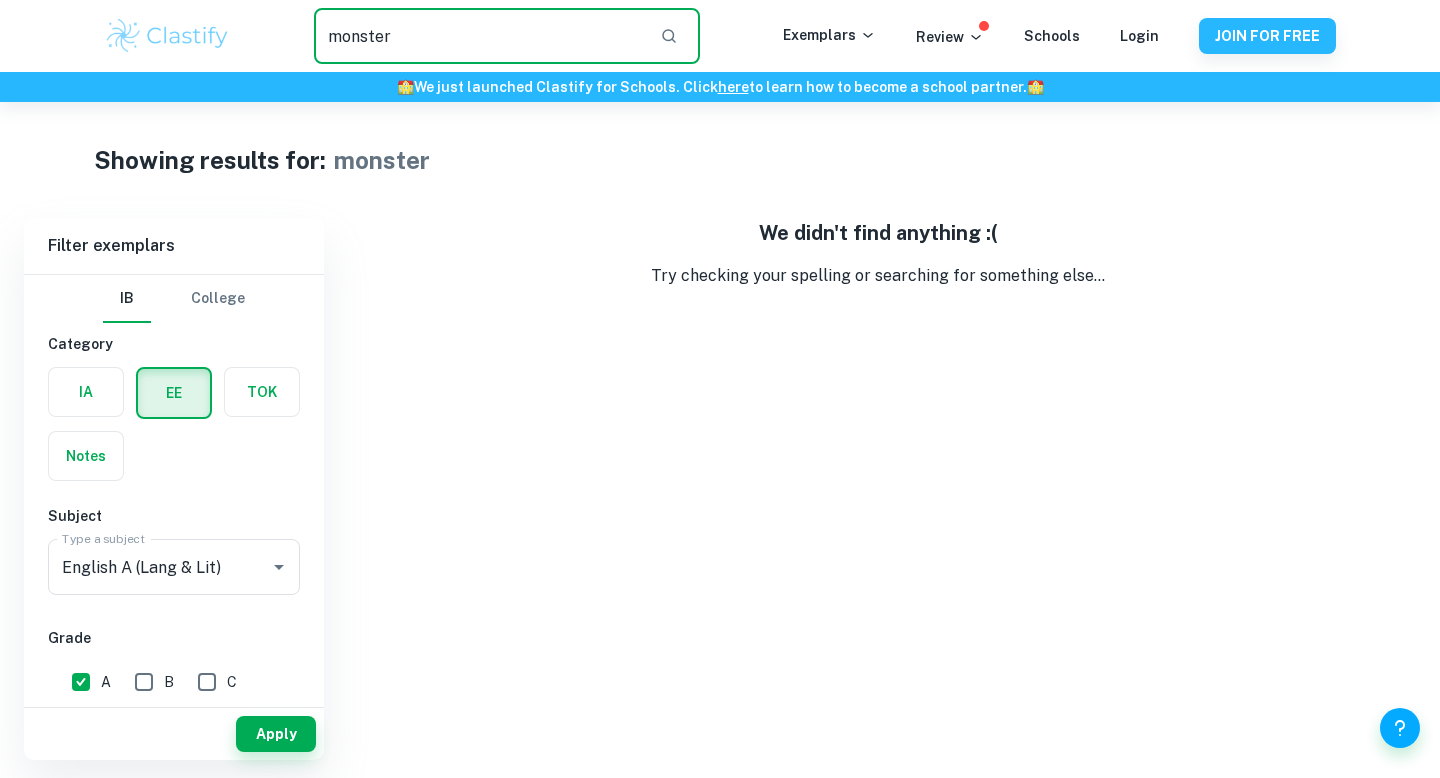 drag, startPoint x: 464, startPoint y: 44, endPoint x: 221, endPoint y: 32, distance: 243.29611 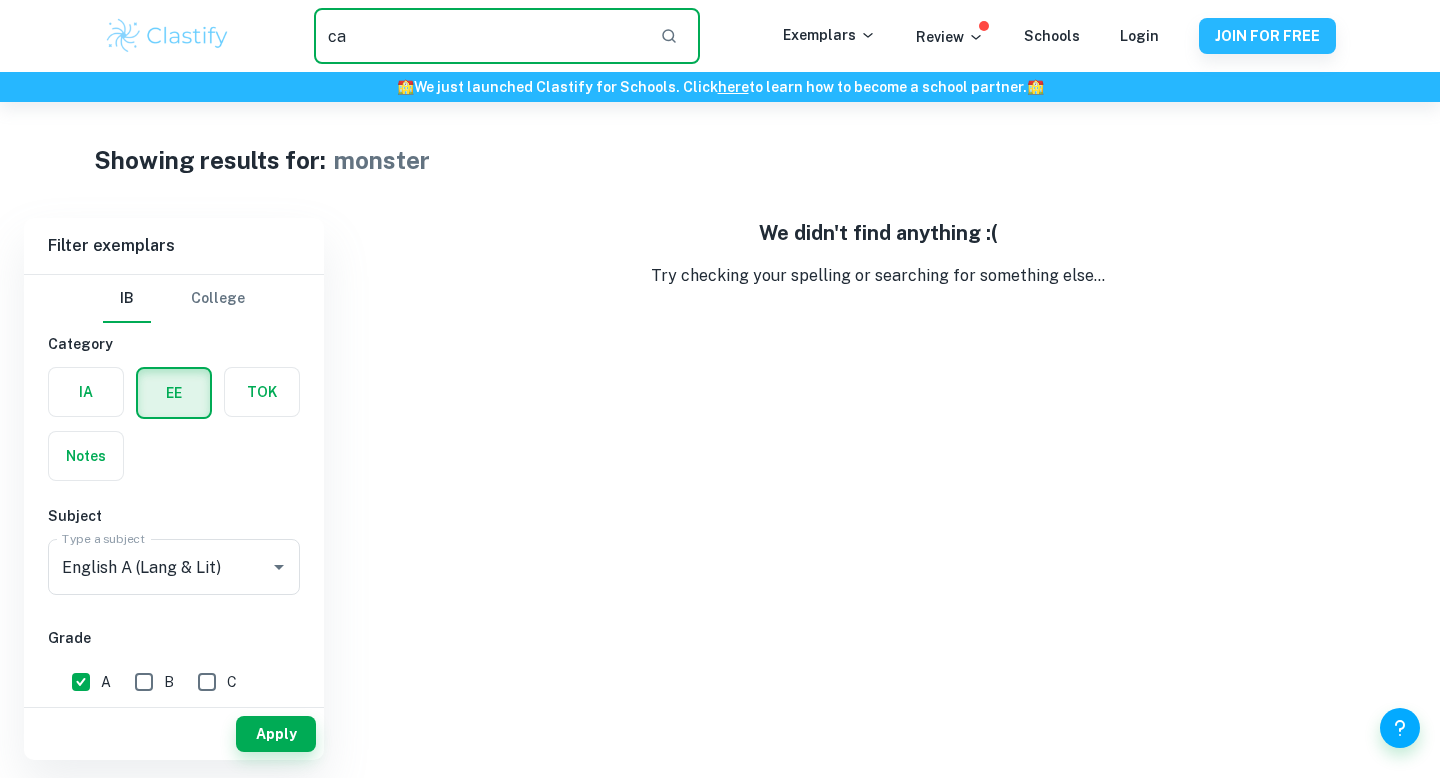 type on "c" 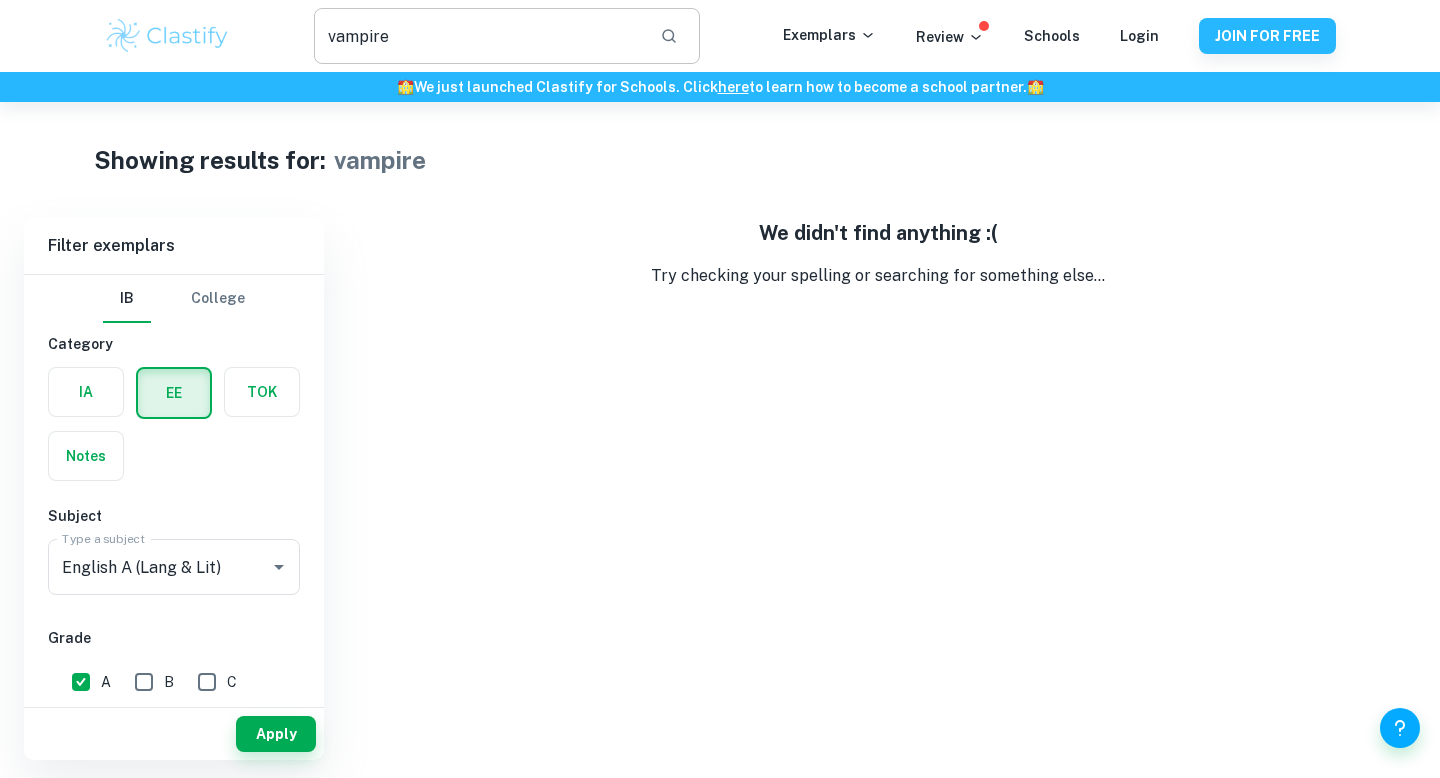 click on "vampire" at bounding box center (479, 36) 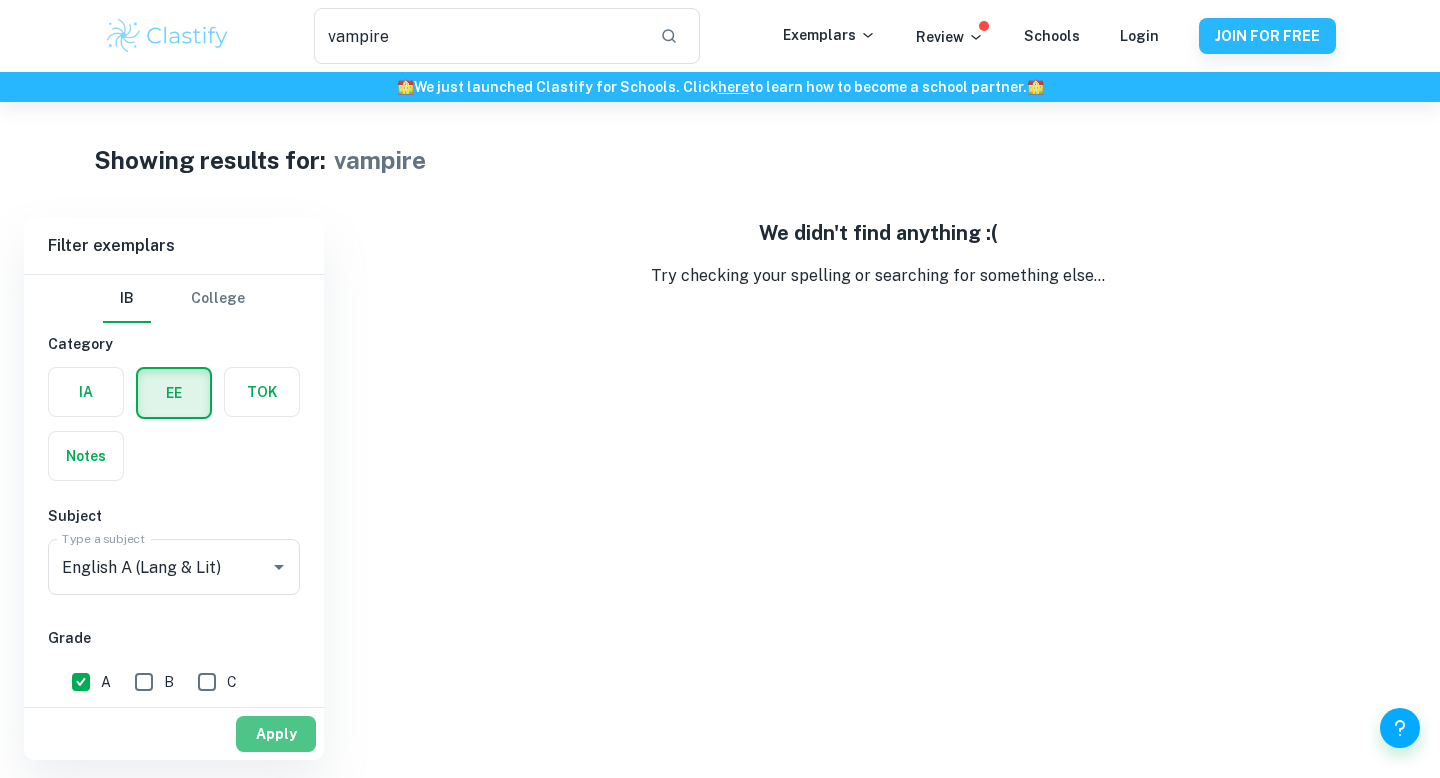 click on "Apply" at bounding box center (276, 734) 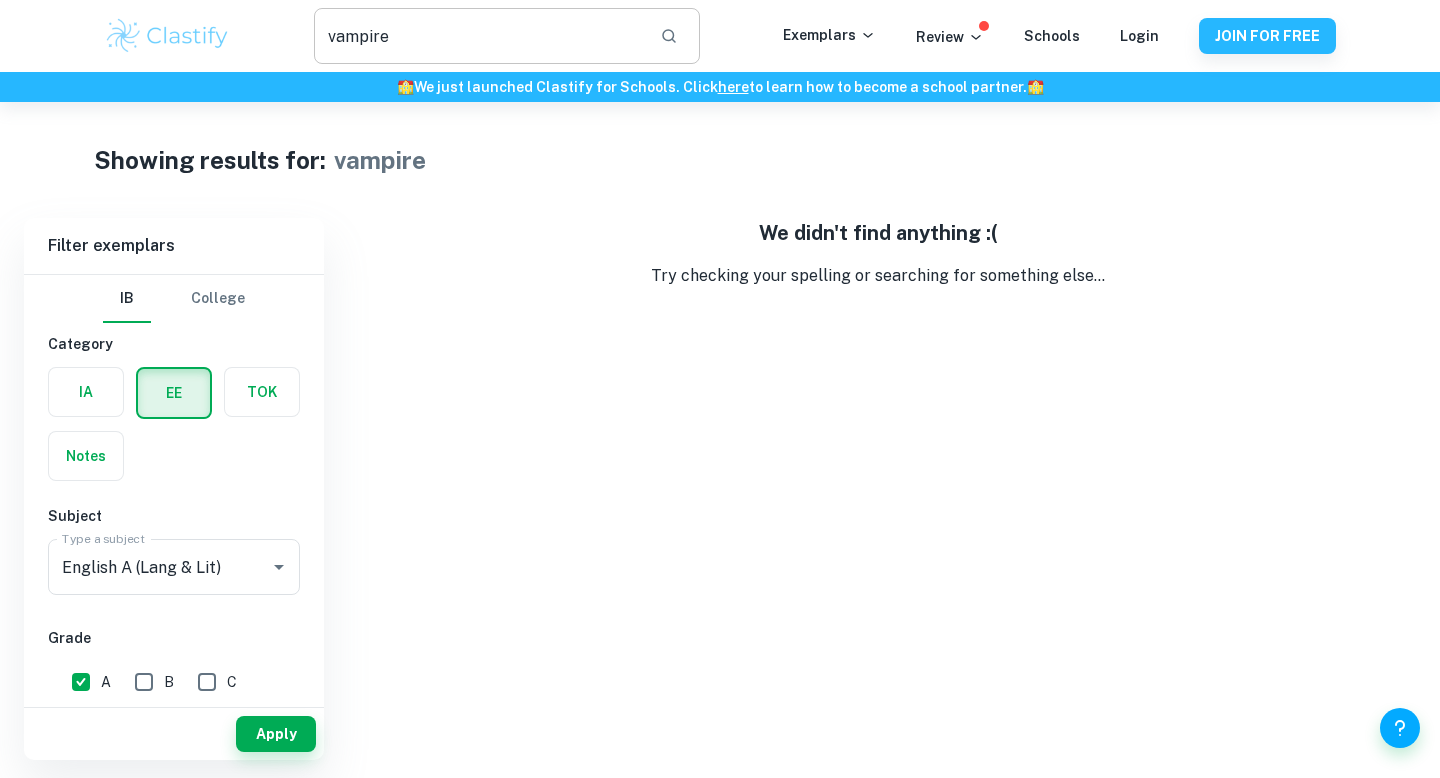 click on "vampire" at bounding box center (479, 36) 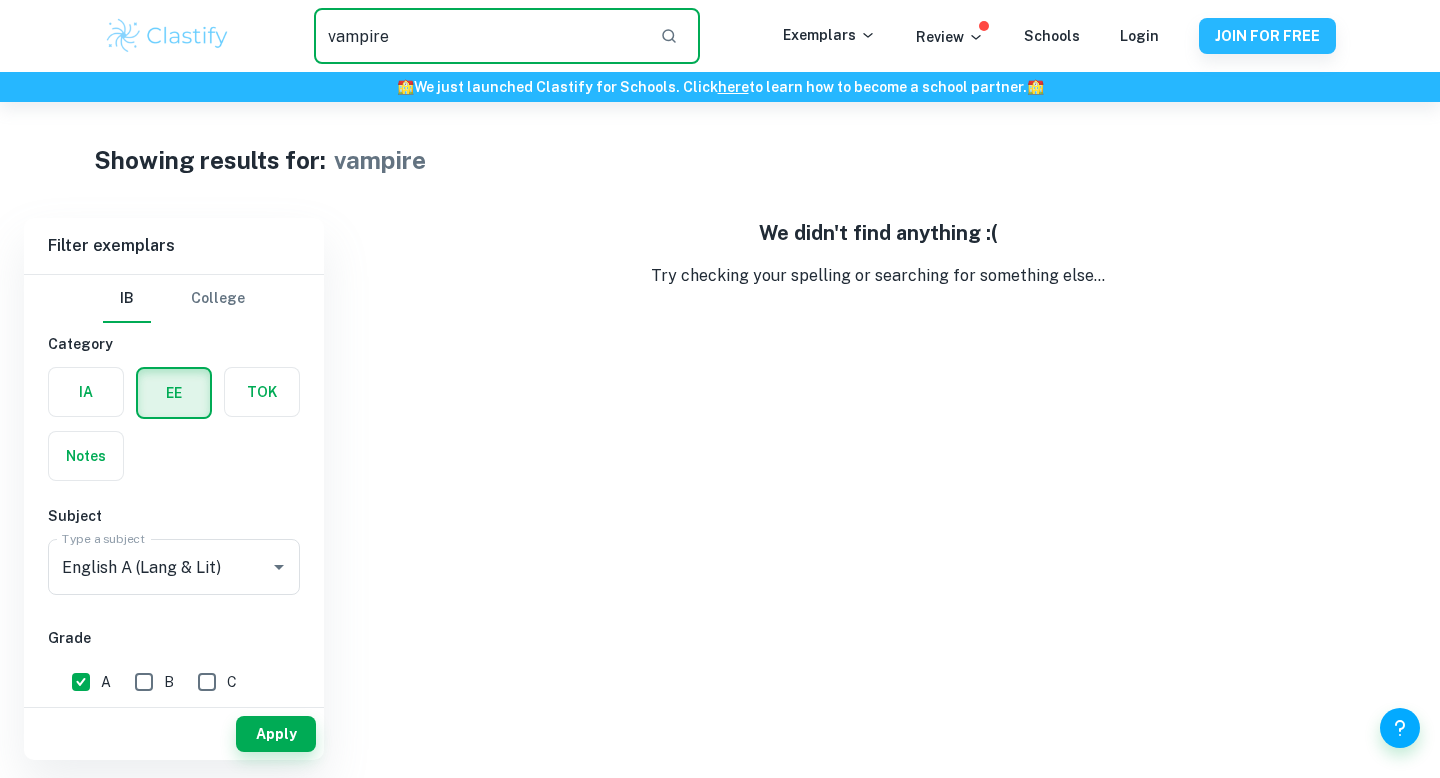 drag, startPoint x: 480, startPoint y: 27, endPoint x: 272, endPoint y: 20, distance: 208.11775 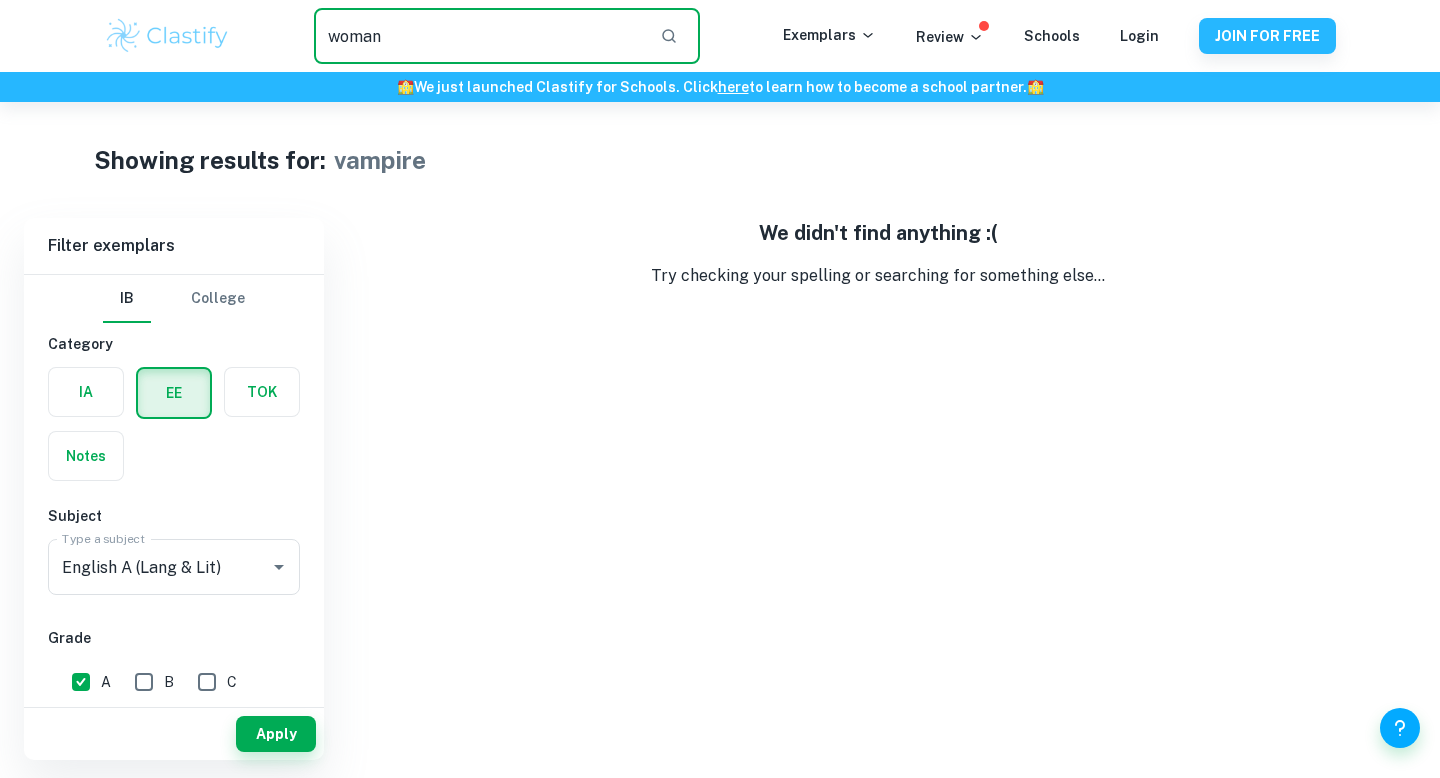 type on "woman" 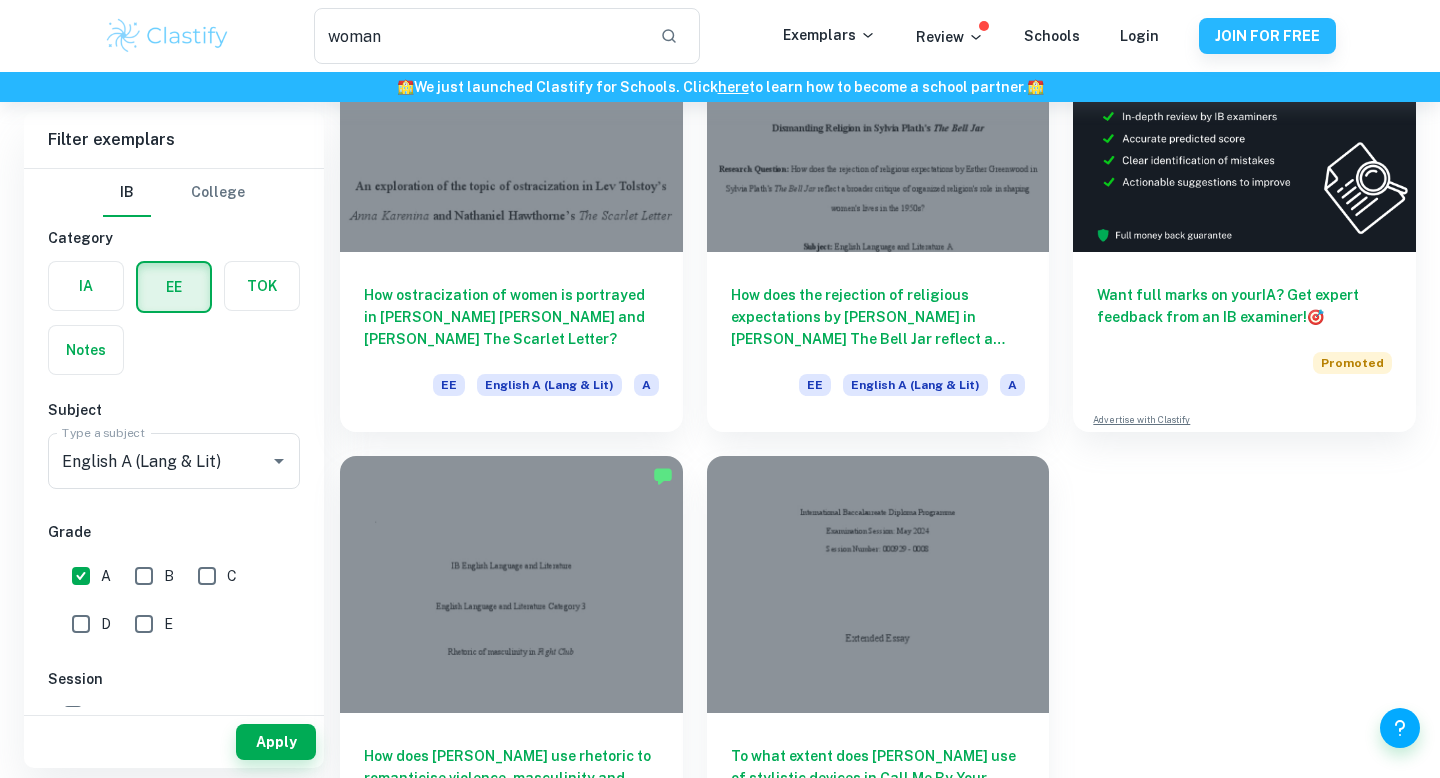 scroll, scrollTop: 338, scrollLeft: 0, axis: vertical 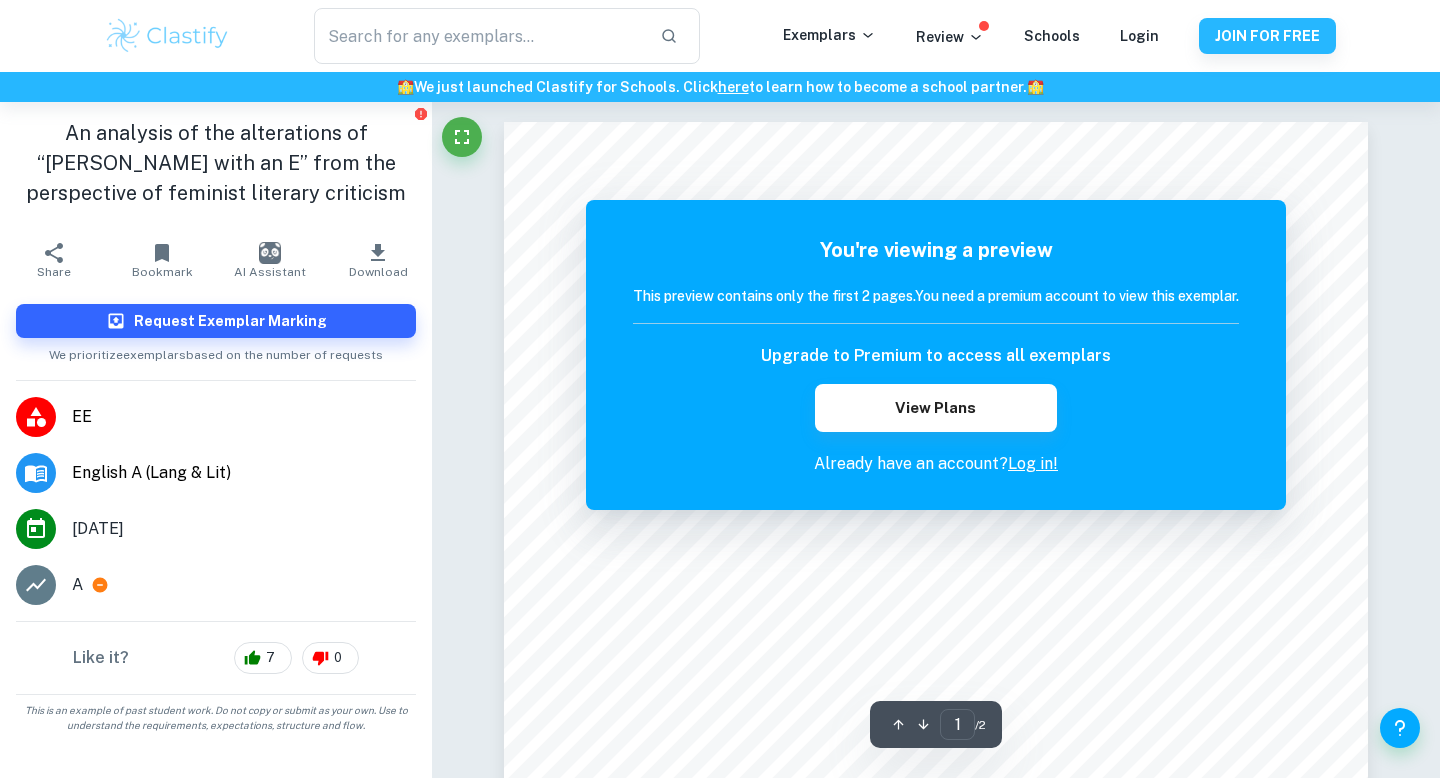 click on "Log in!" at bounding box center [1033, 463] 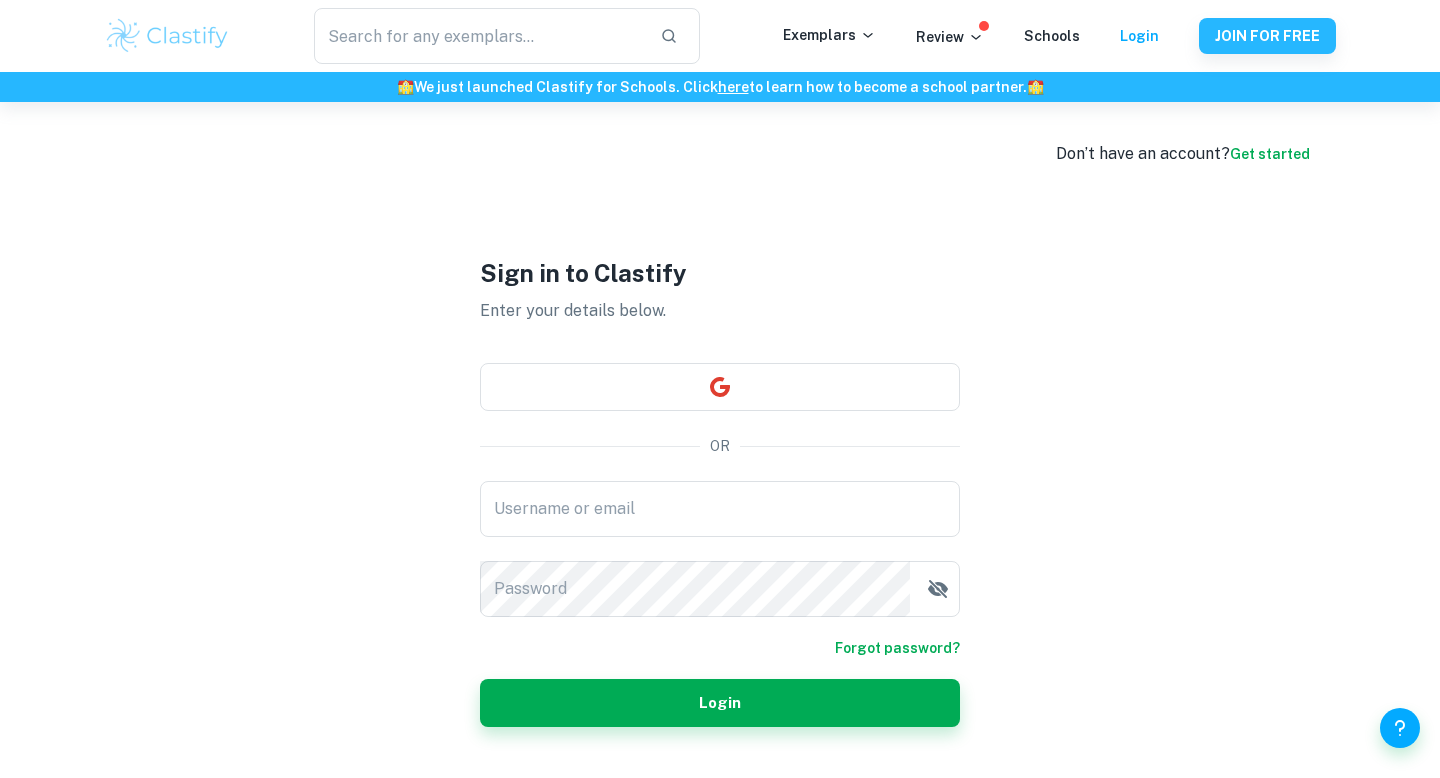 type on "grasekay@outlook.com" 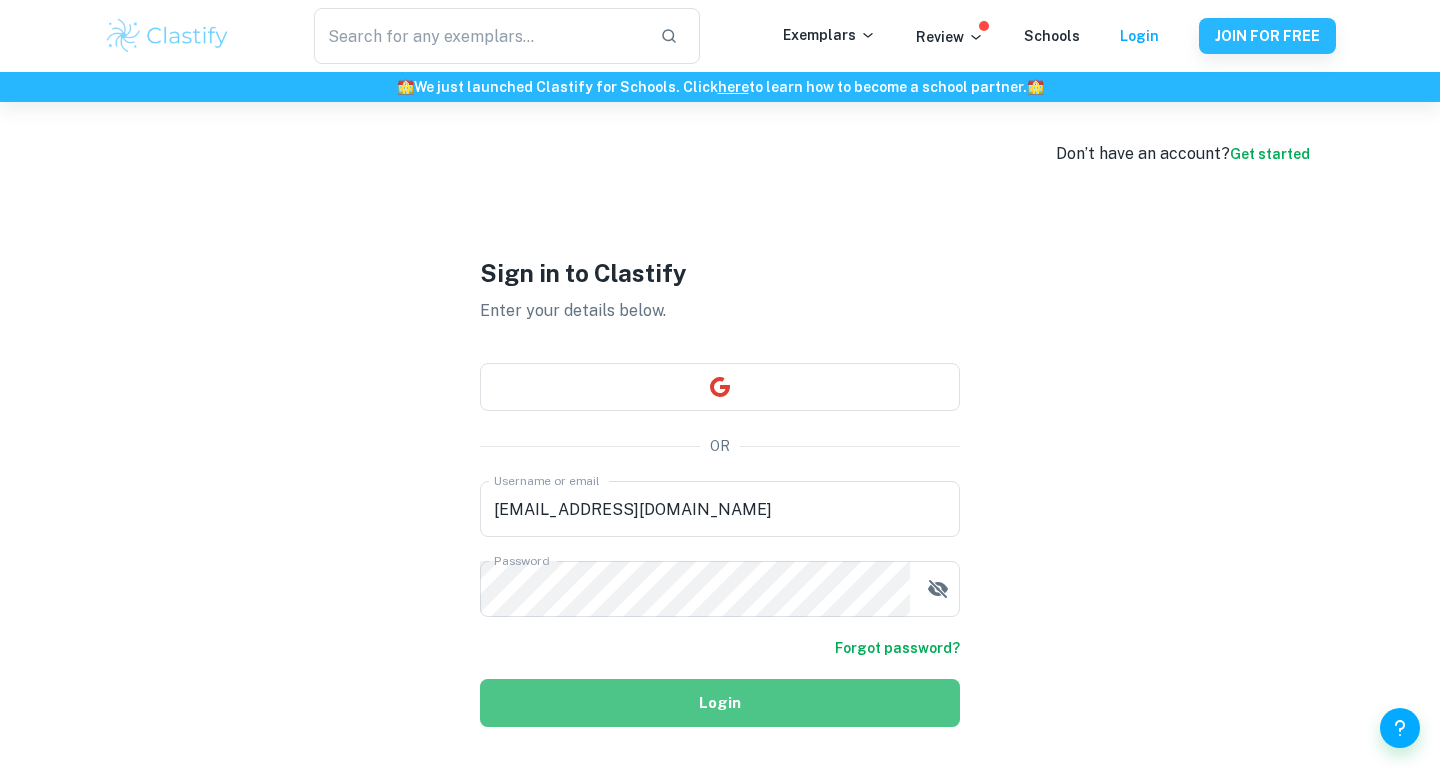 click on "Login" at bounding box center (720, 703) 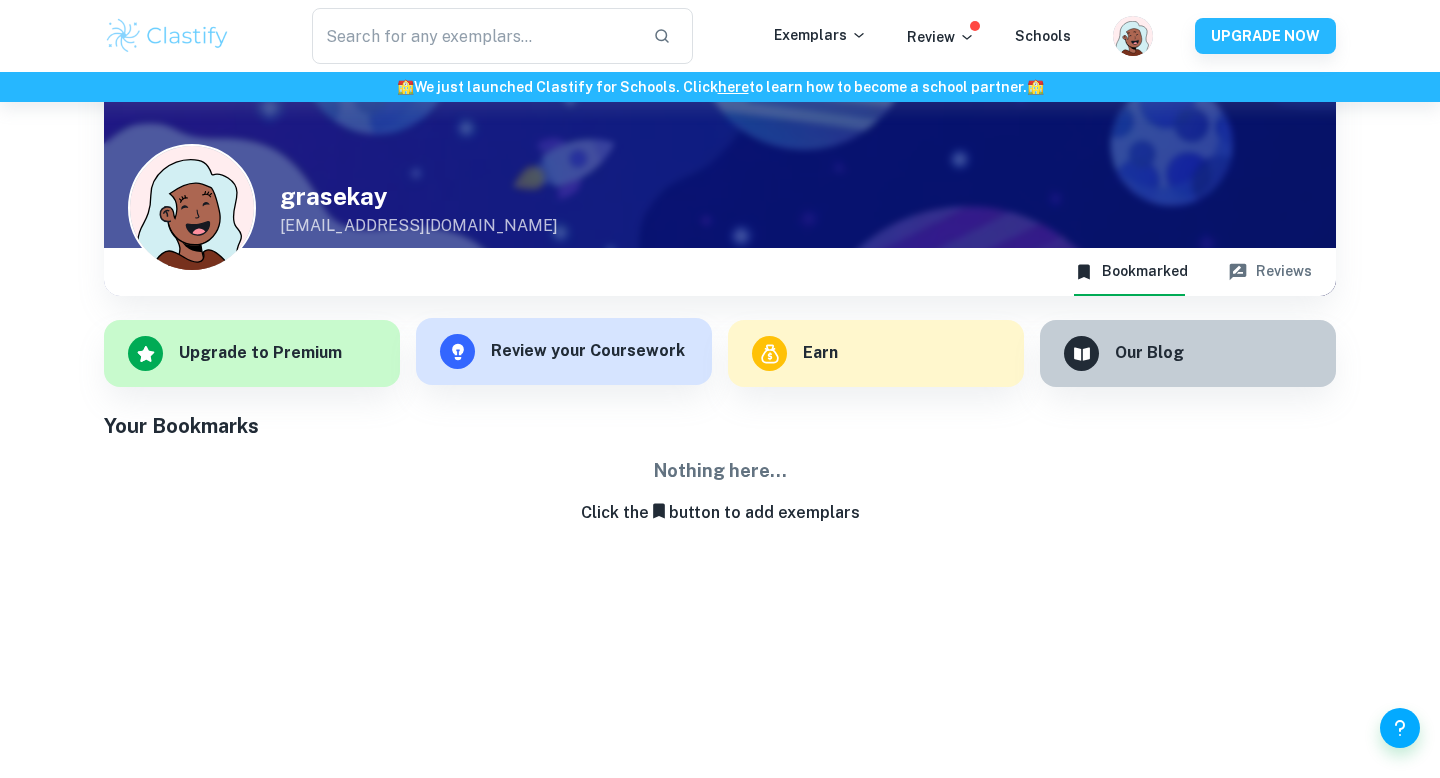 scroll, scrollTop: 0, scrollLeft: 0, axis: both 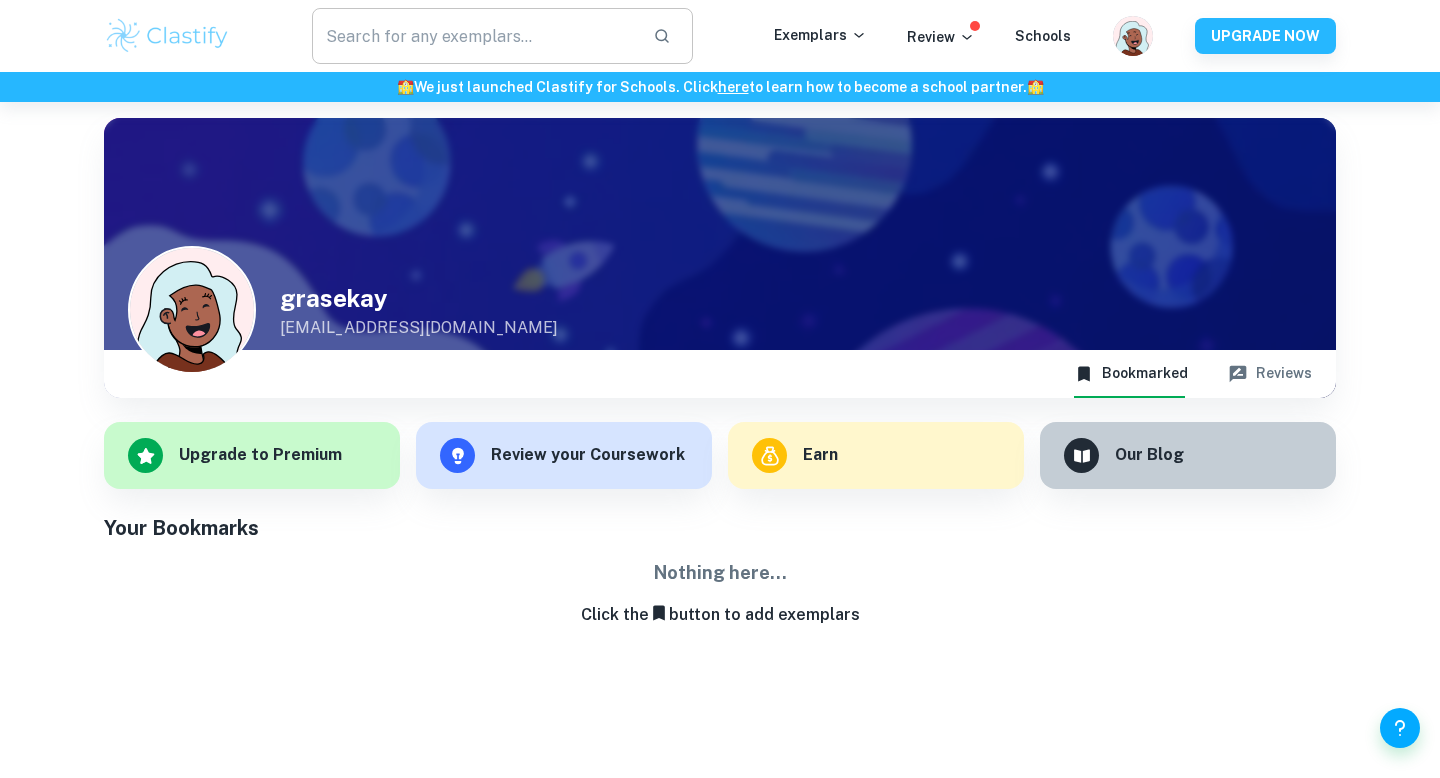 click at bounding box center [474, 36] 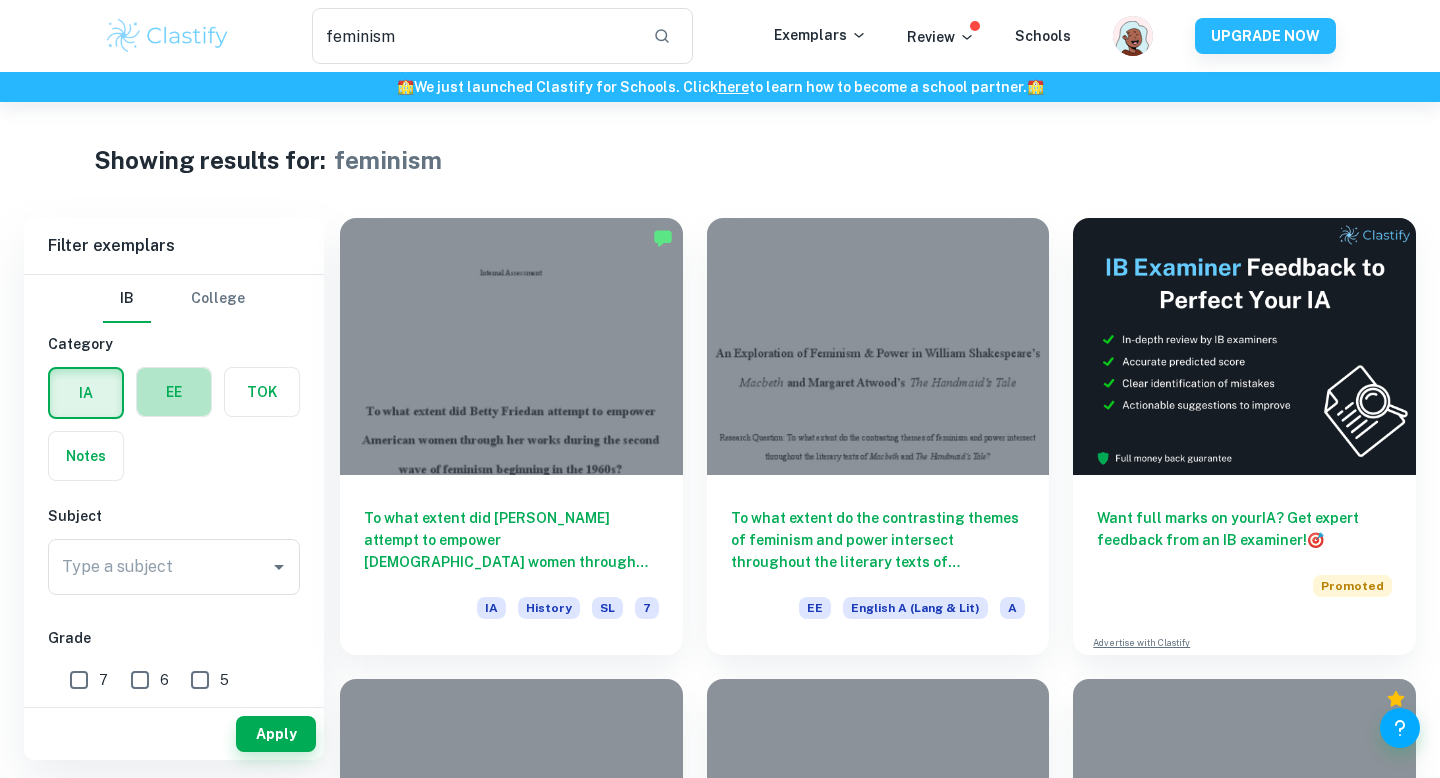 click at bounding box center [174, 392] 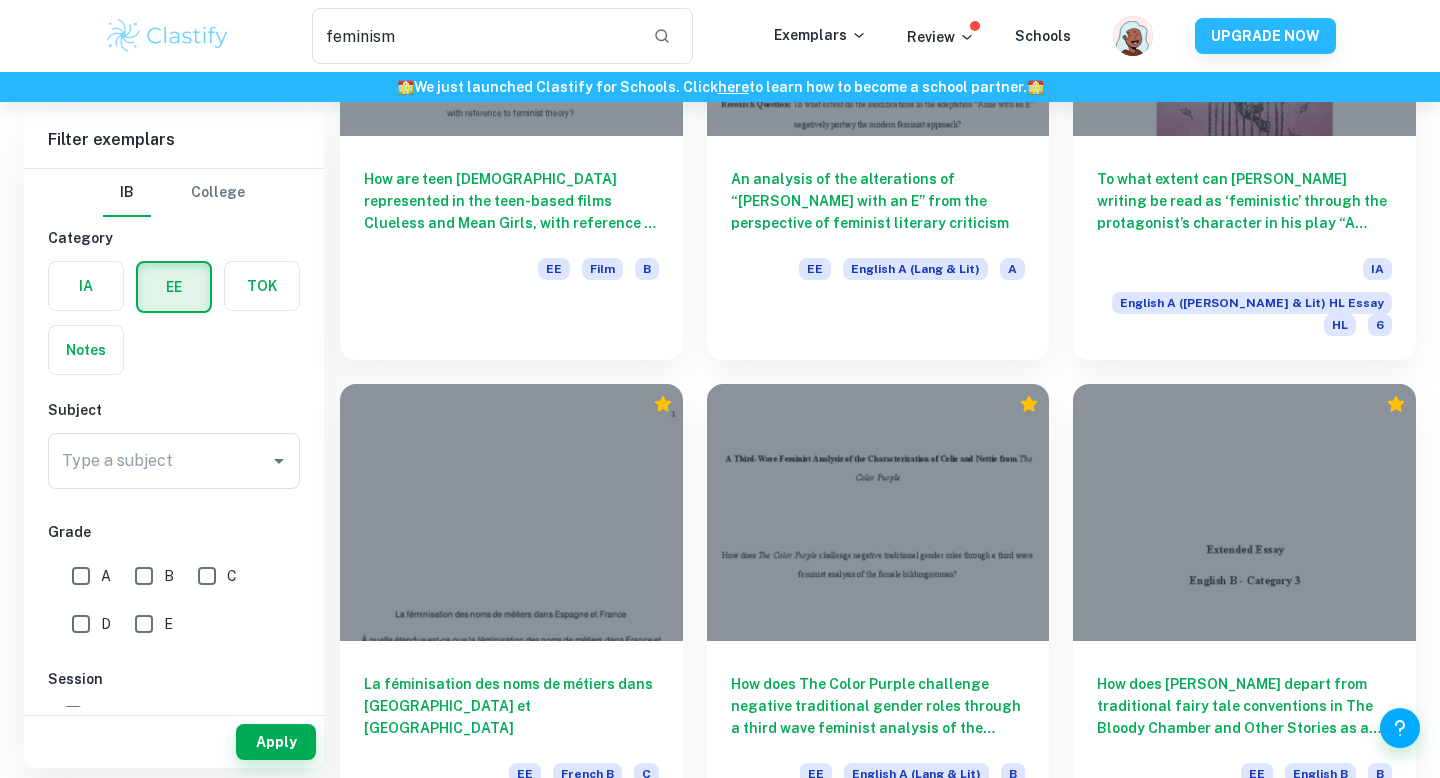 scroll, scrollTop: 2276, scrollLeft: 0, axis: vertical 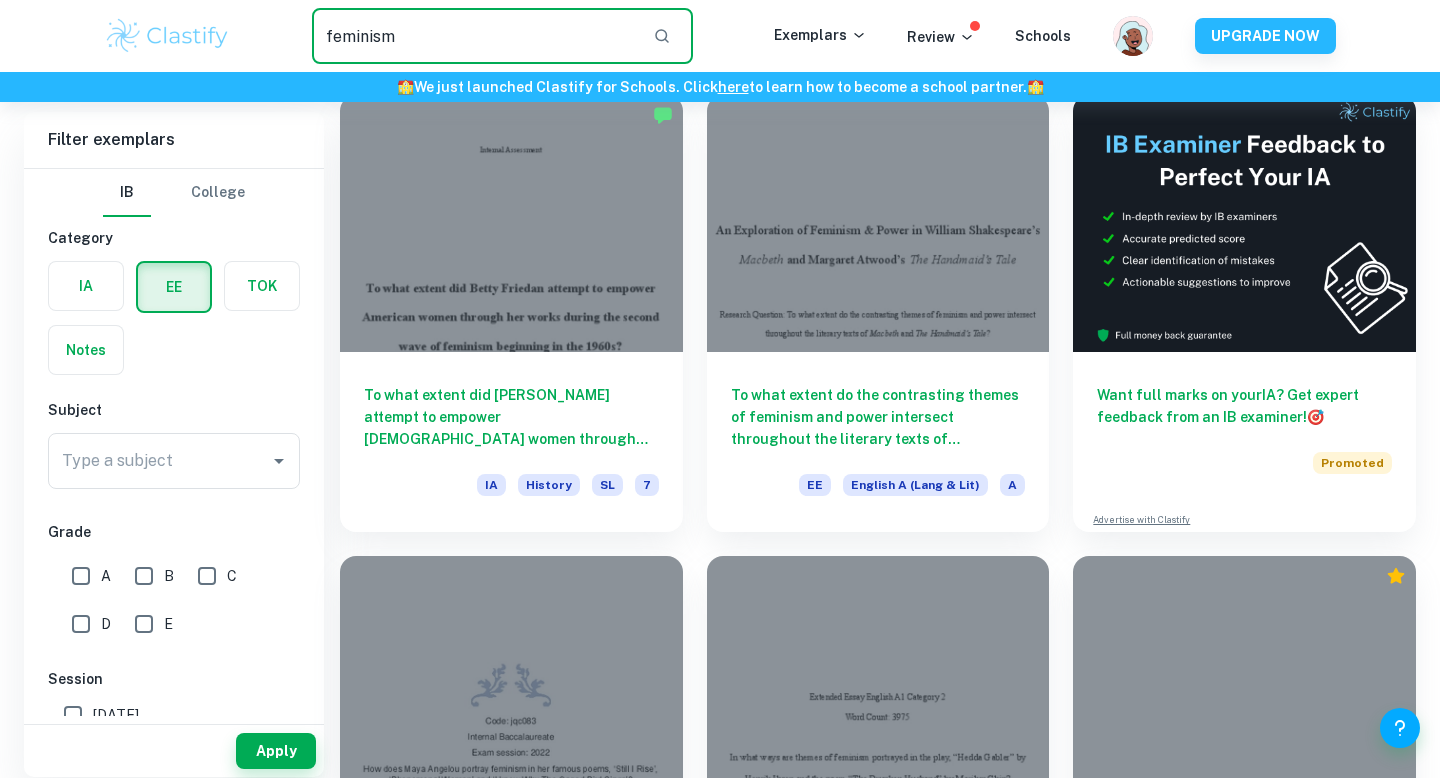 drag, startPoint x: 454, startPoint y: 39, endPoint x: 226, endPoint y: 21, distance: 228.70943 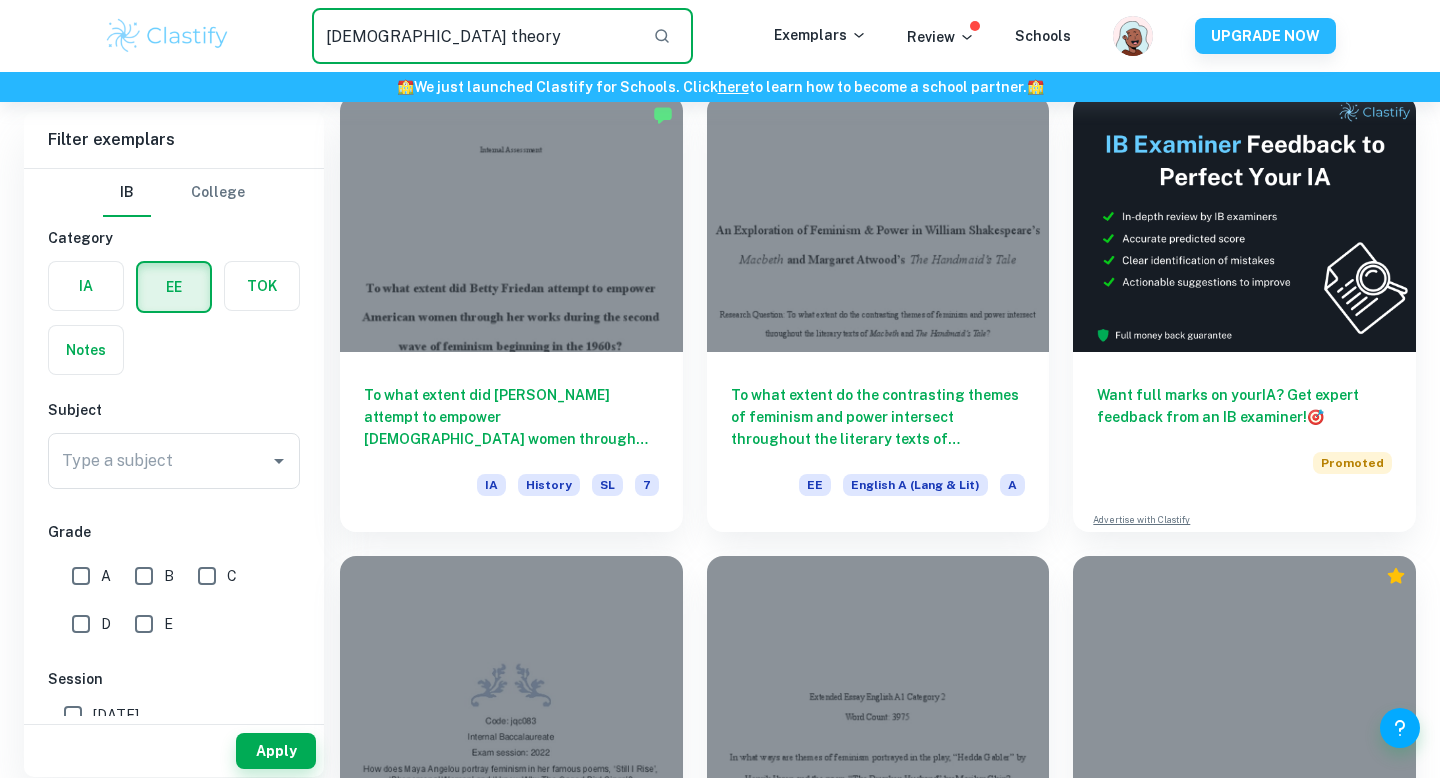 scroll, scrollTop: 0, scrollLeft: 0, axis: both 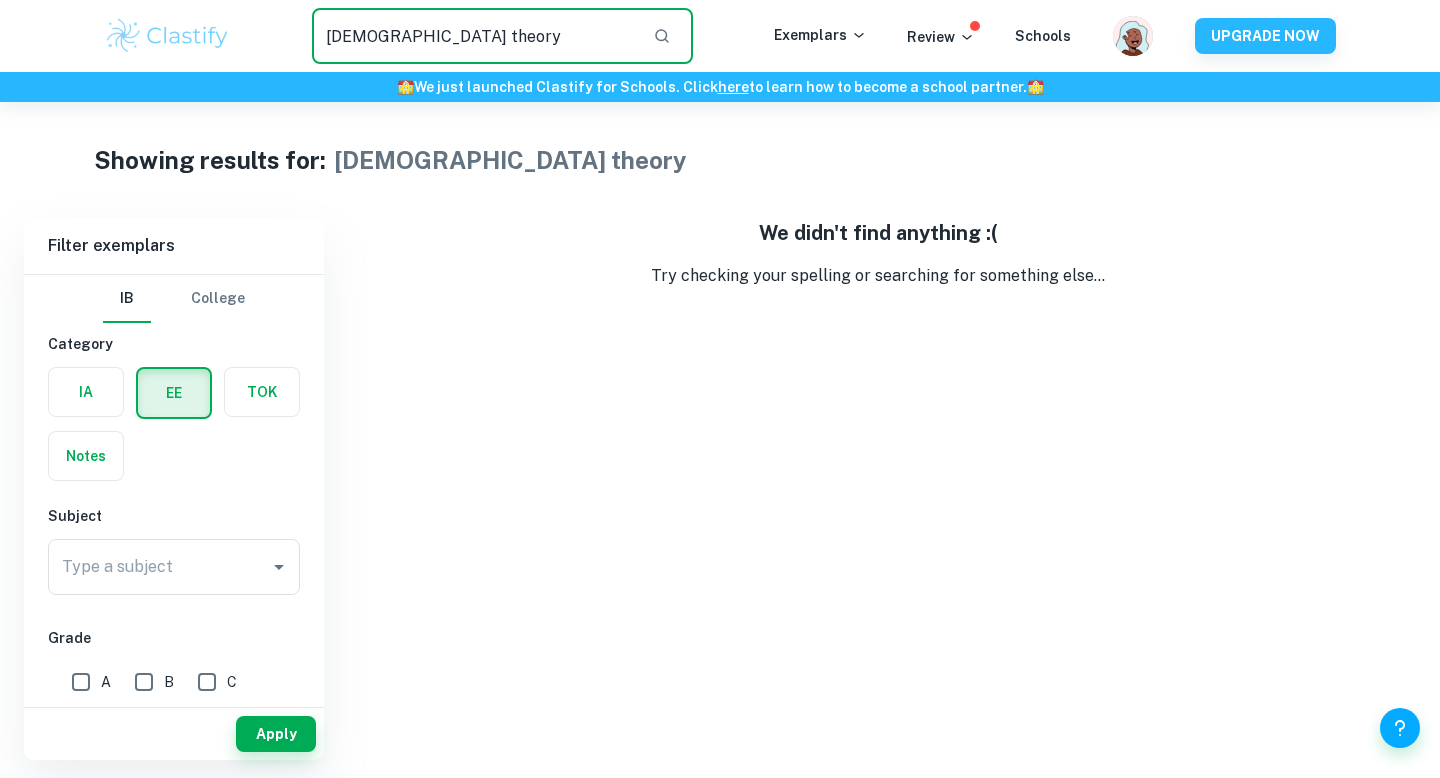 drag, startPoint x: 561, startPoint y: 35, endPoint x: 368, endPoint y: 27, distance: 193.16573 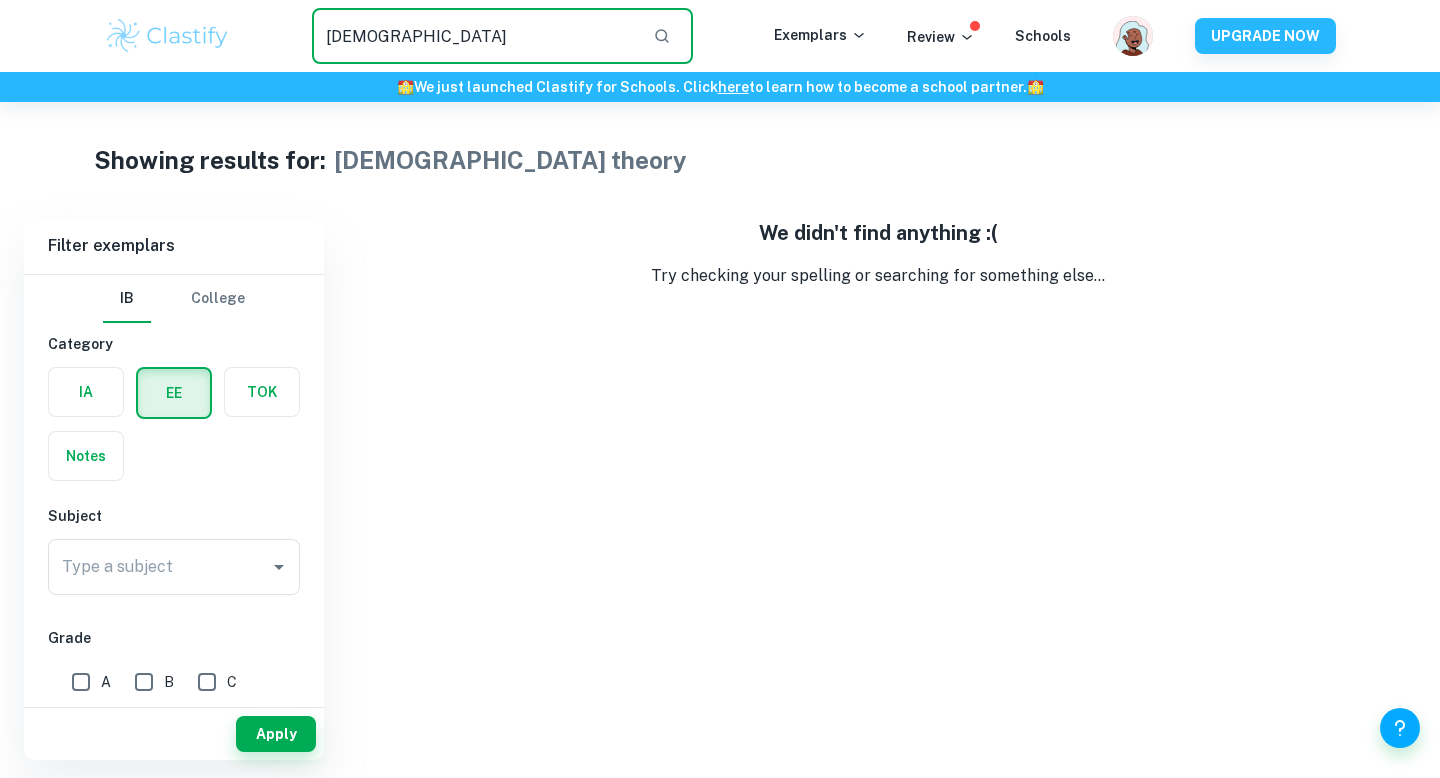 type on "queer" 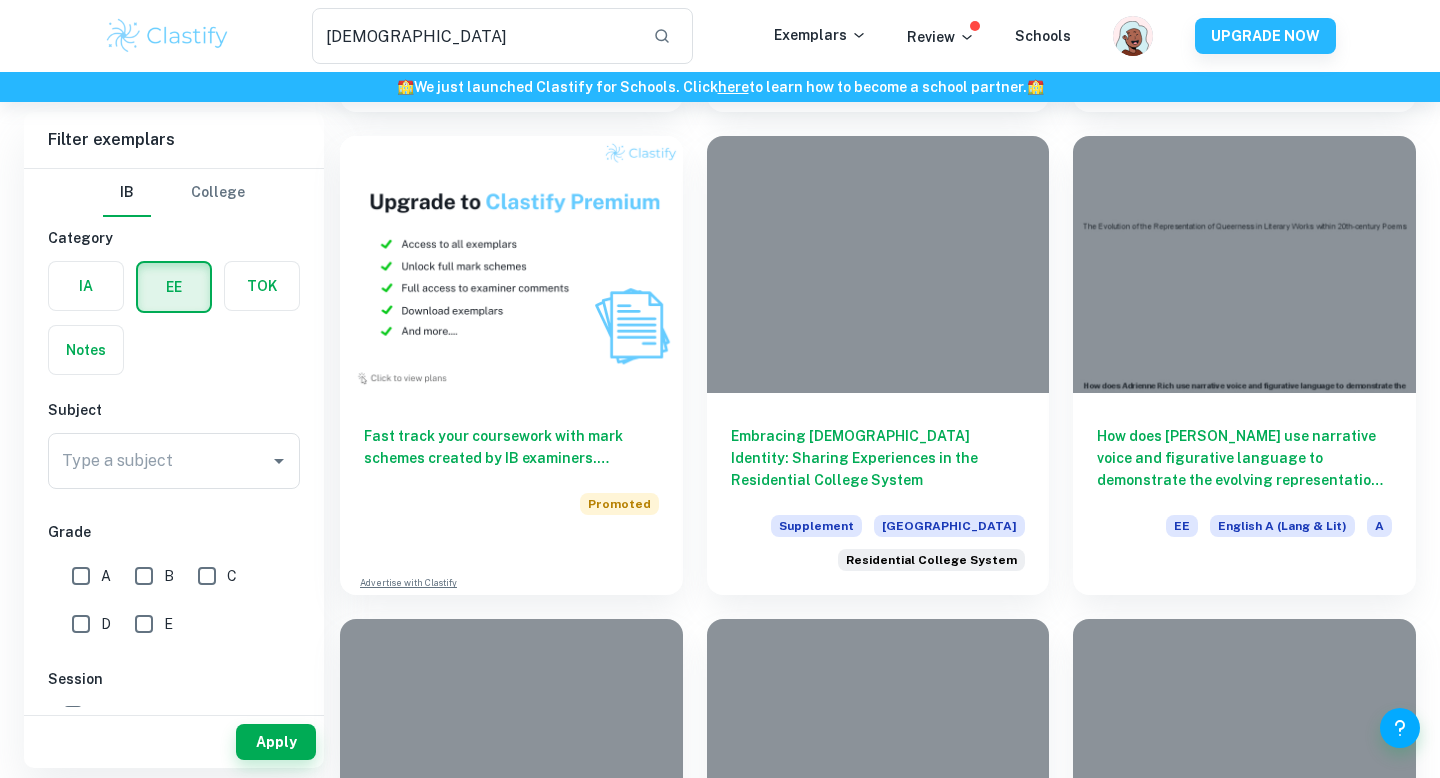 scroll, scrollTop: 1005, scrollLeft: 0, axis: vertical 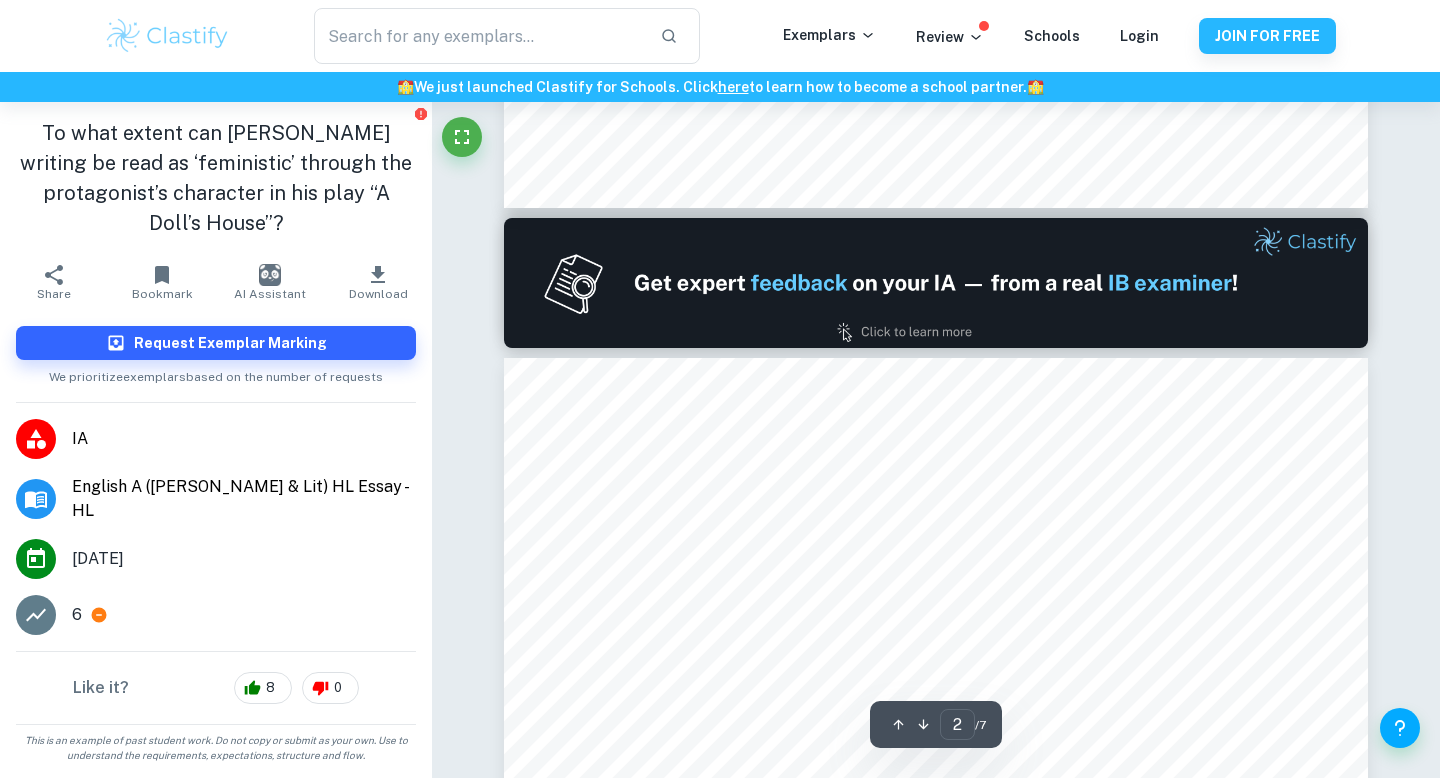 type on "1" 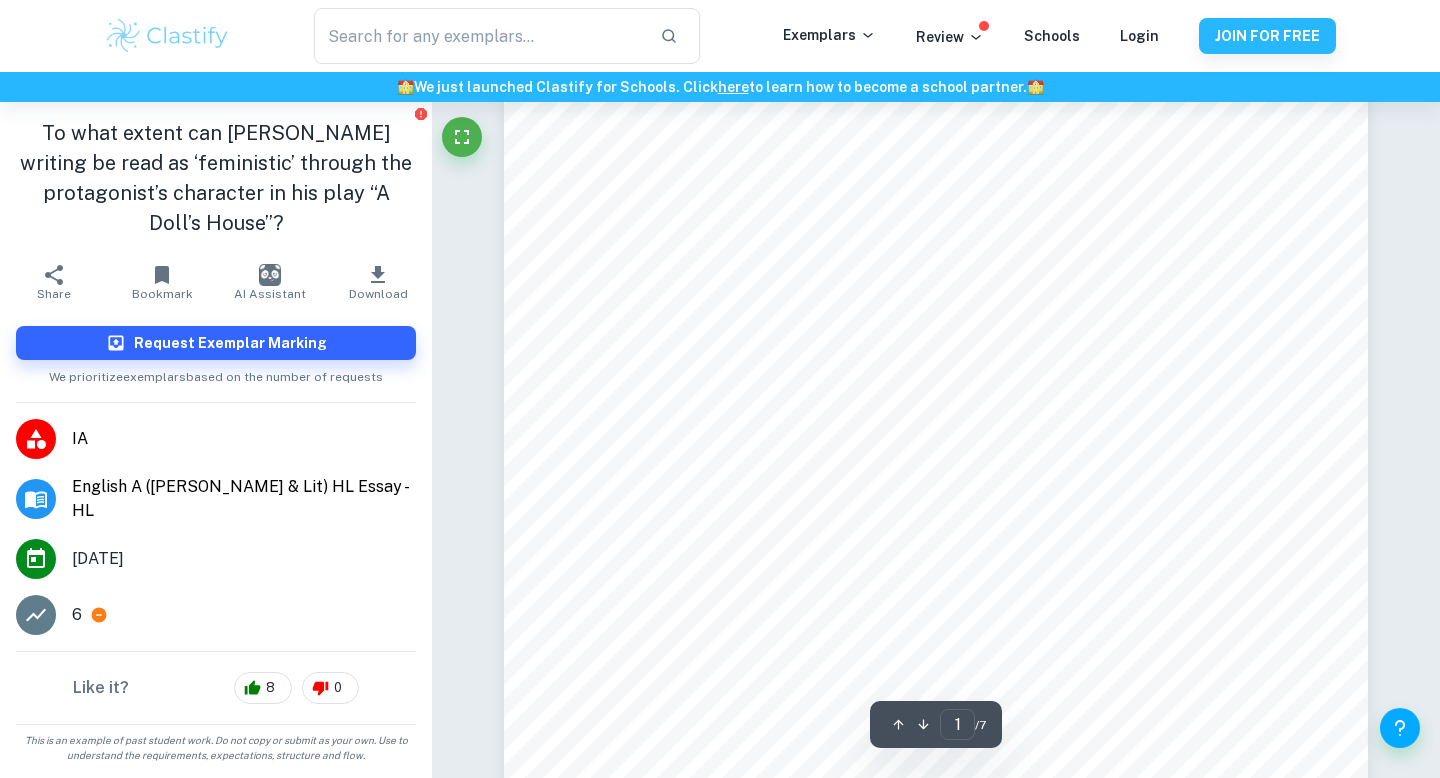 scroll, scrollTop: 0, scrollLeft: 0, axis: both 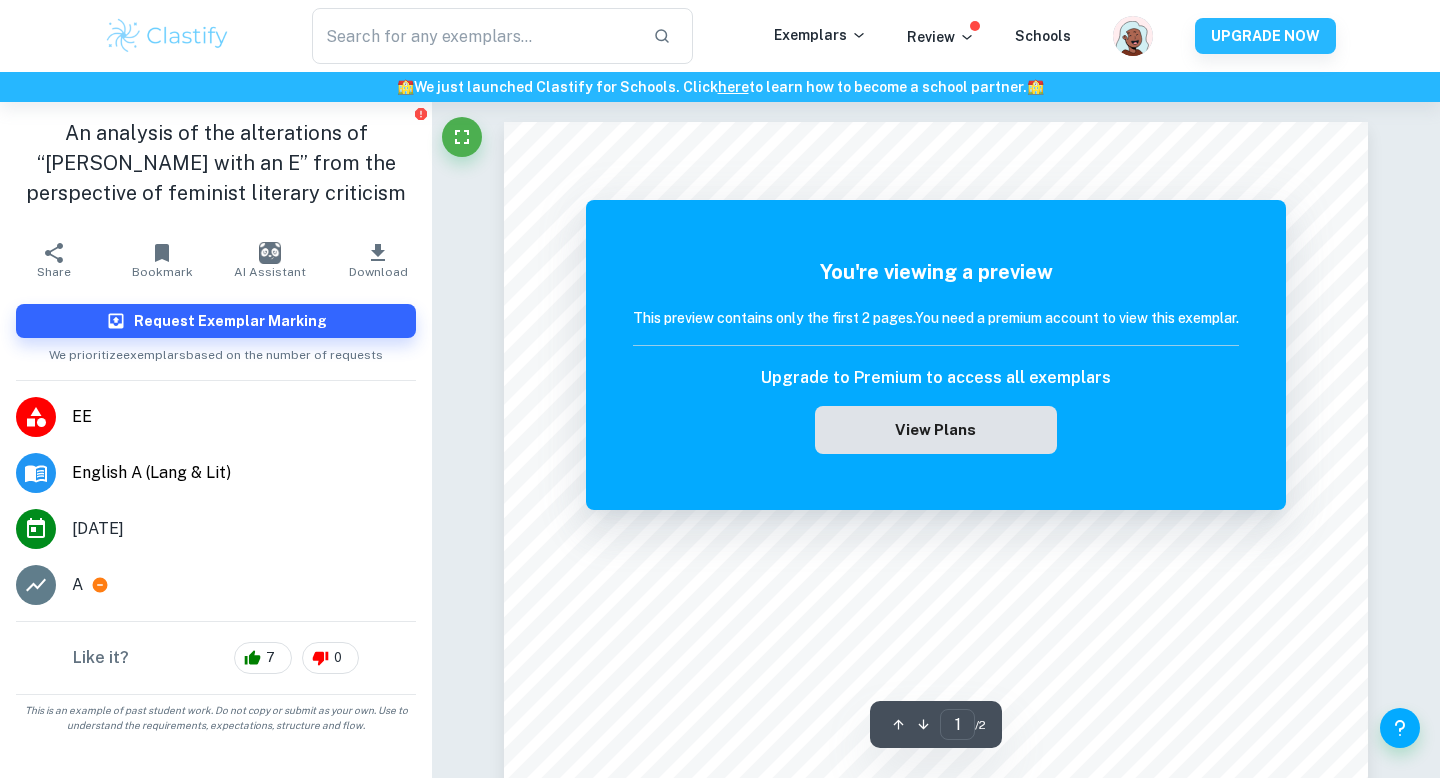 click on "View Plans" at bounding box center (936, 430) 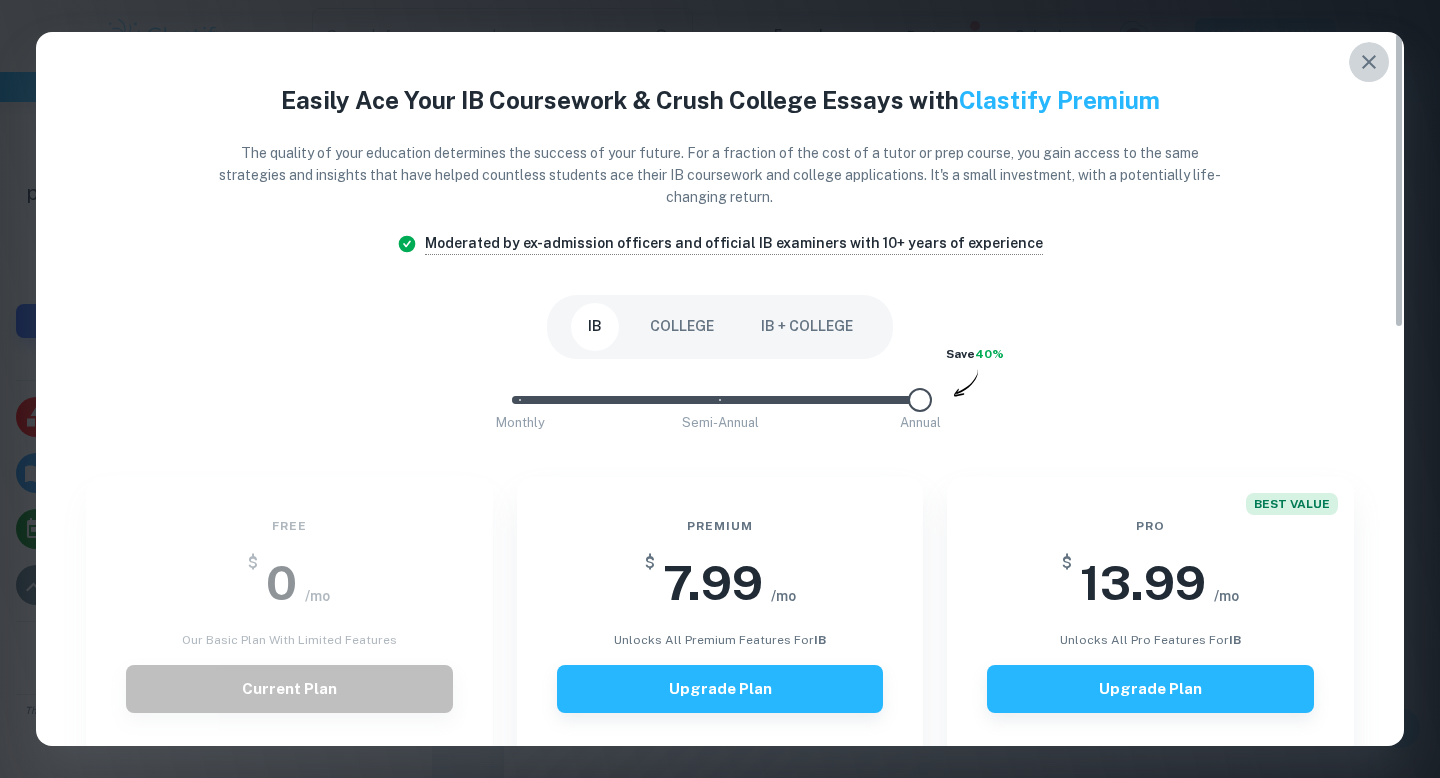 click 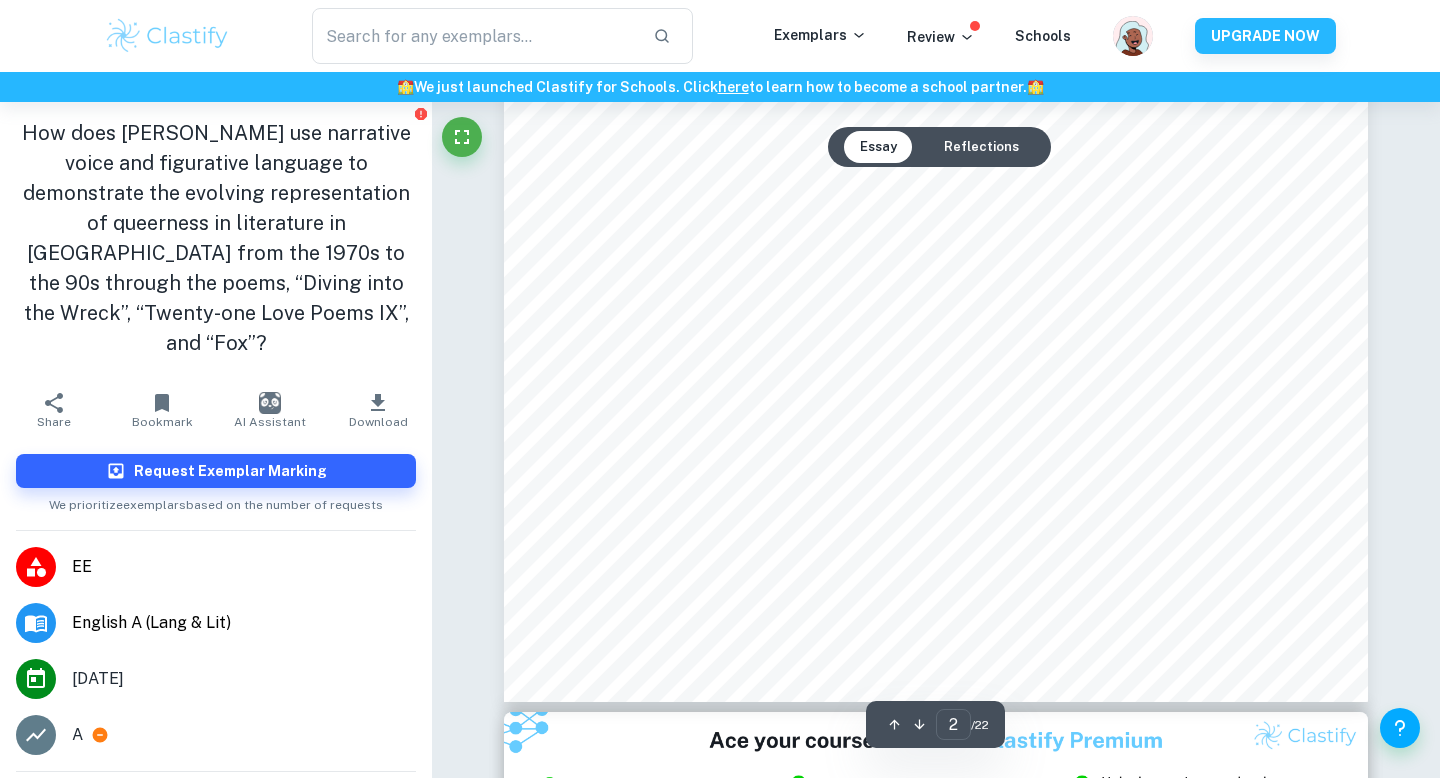 scroll, scrollTop: 2269, scrollLeft: 0, axis: vertical 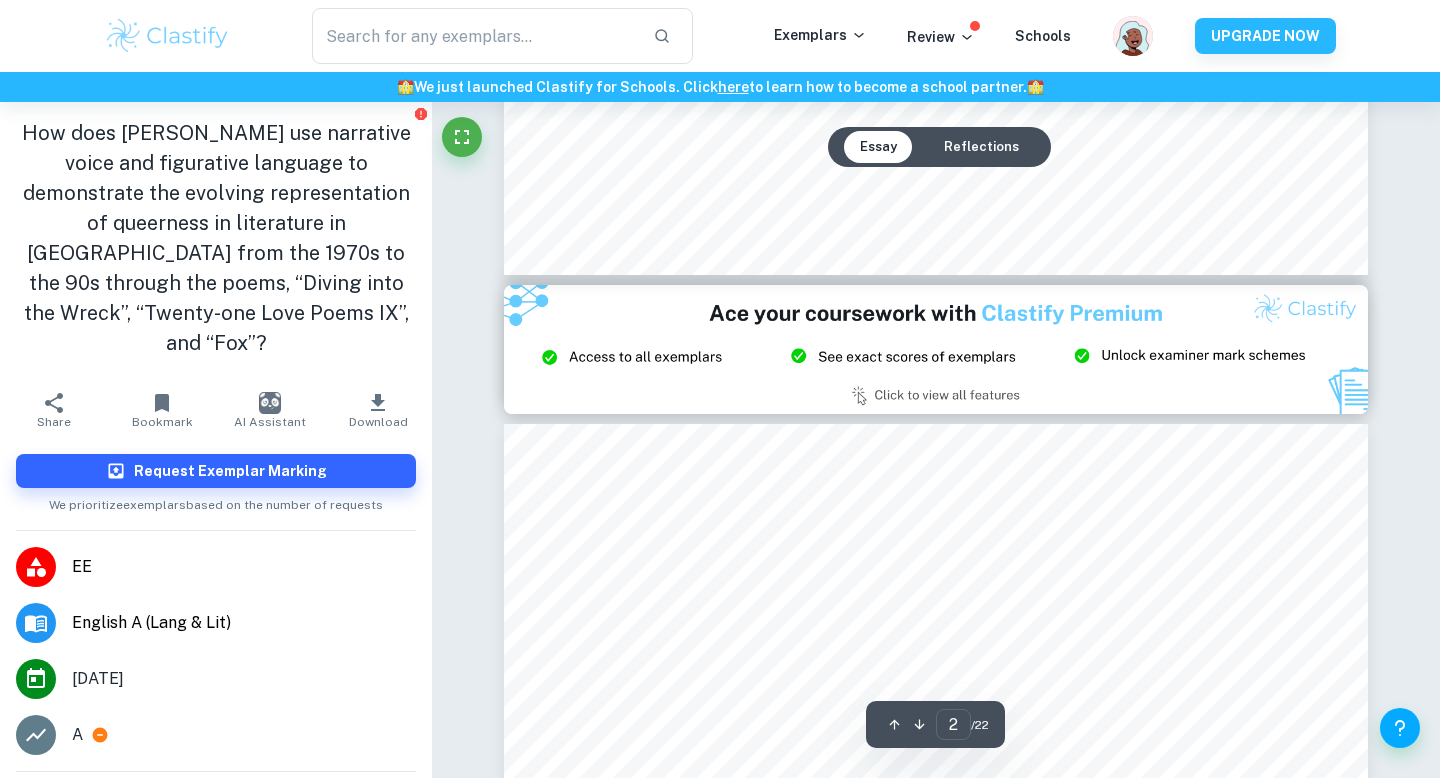 type on "3" 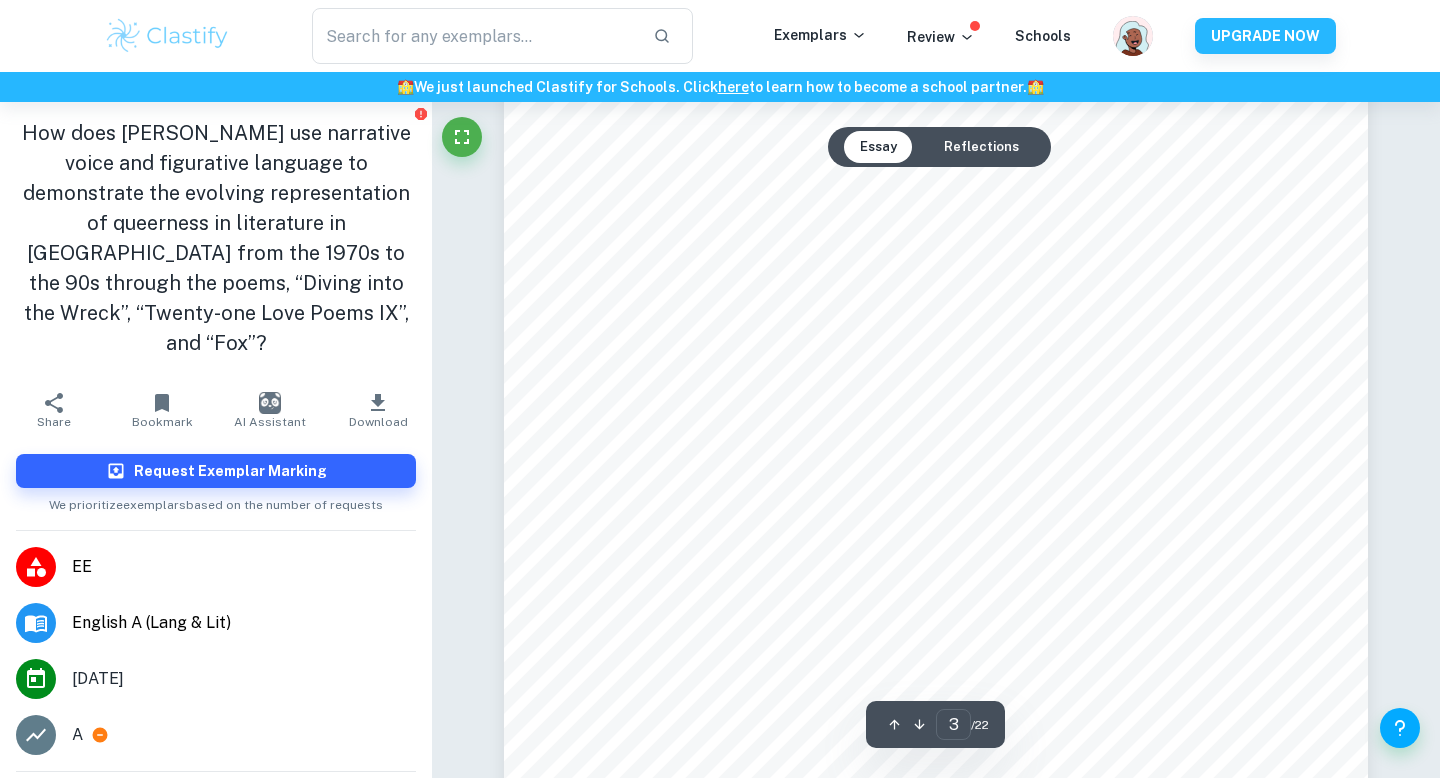 scroll, scrollTop: 3126, scrollLeft: 0, axis: vertical 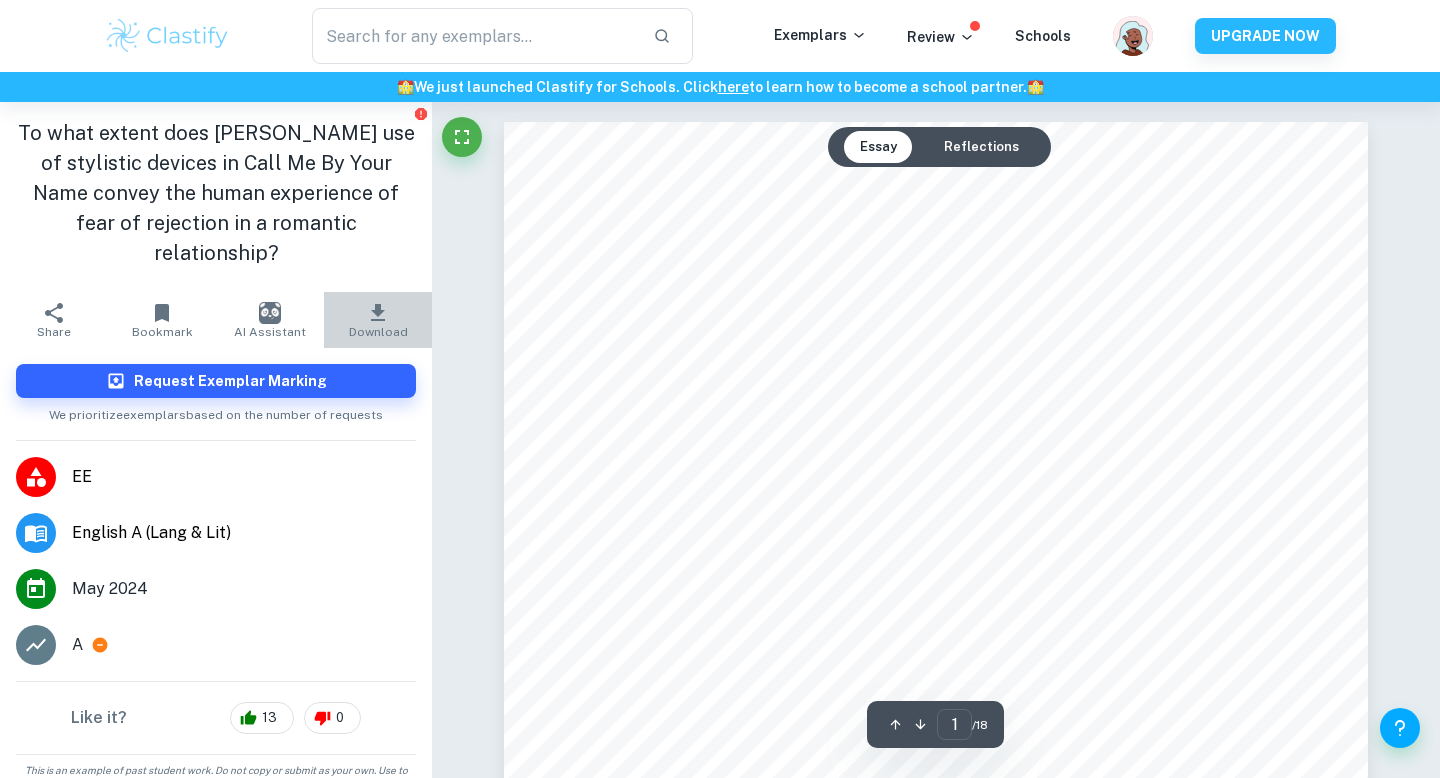 click 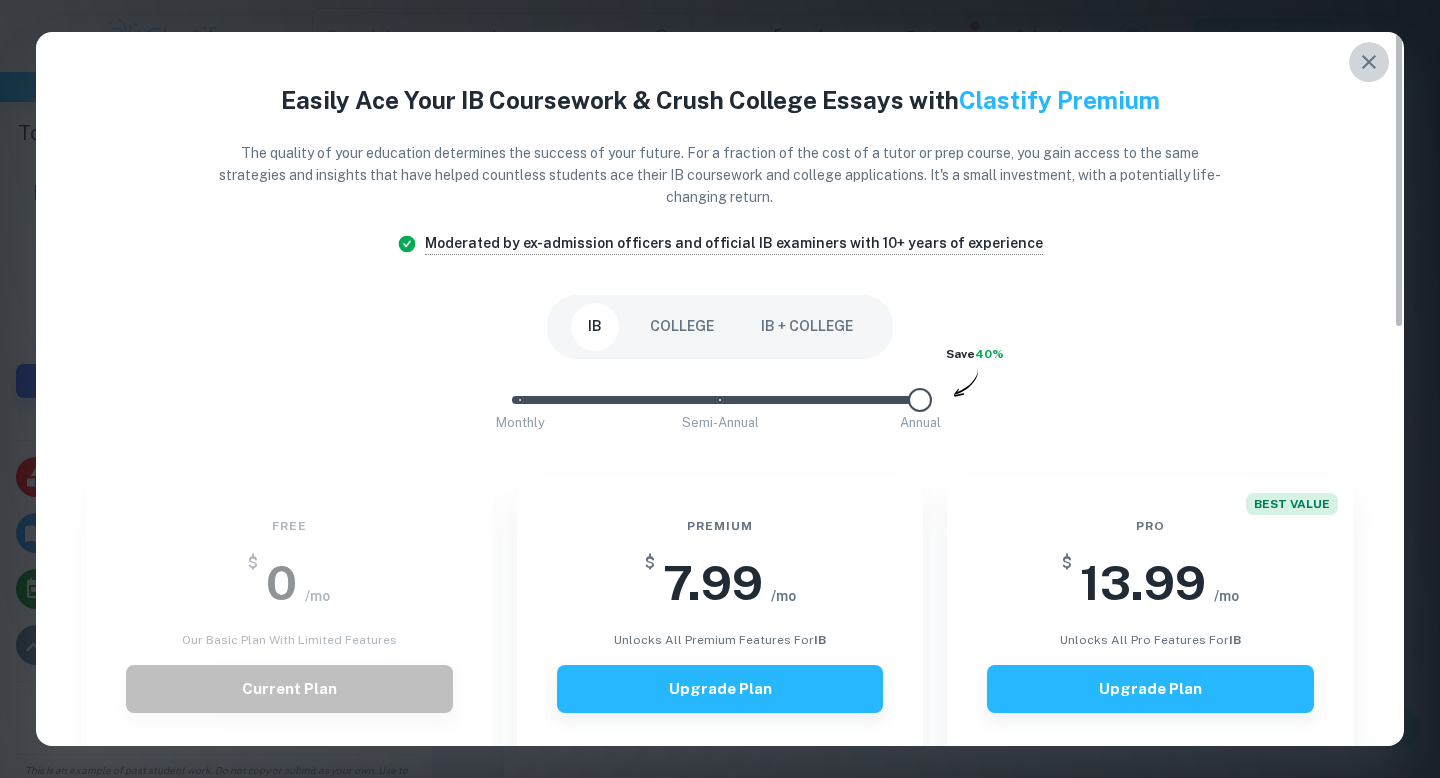 click 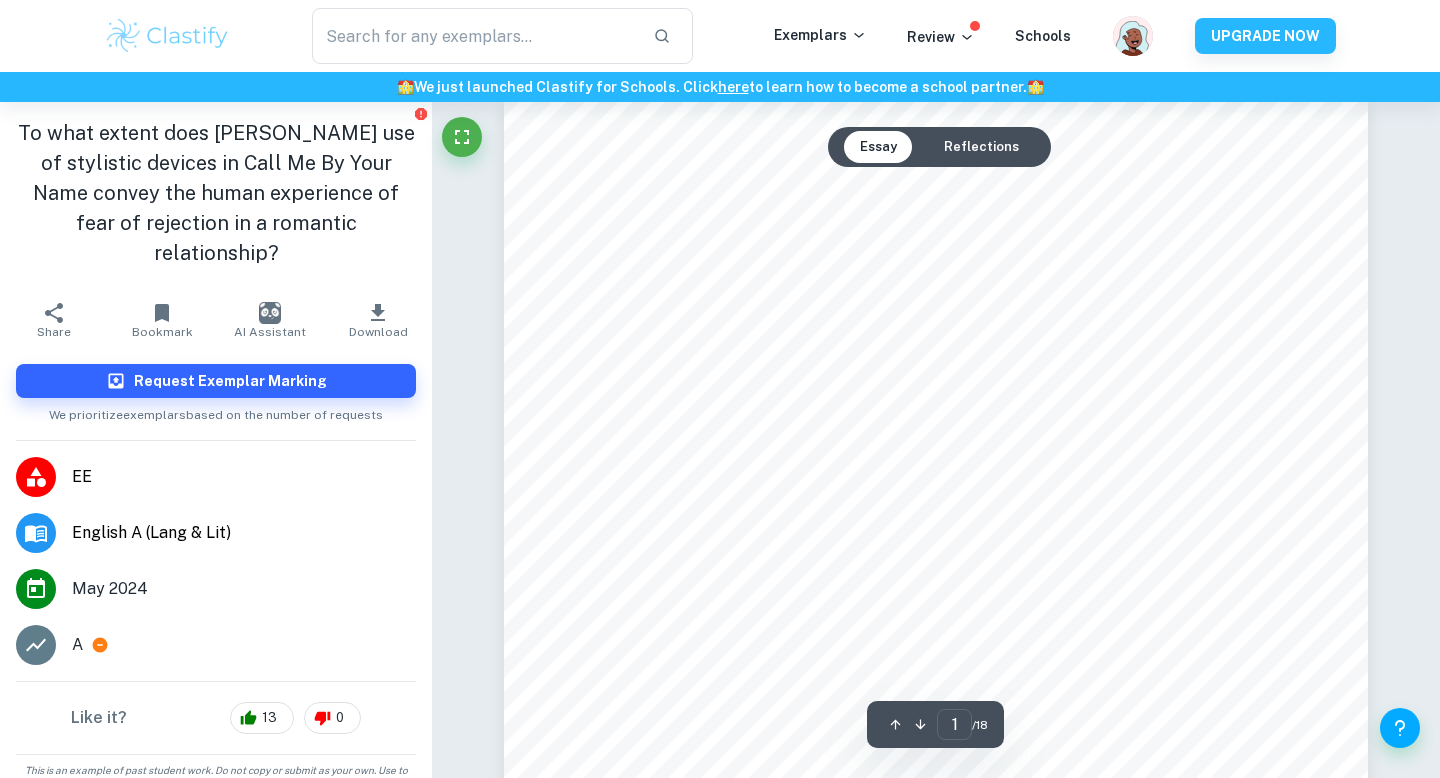 scroll, scrollTop: 0, scrollLeft: 0, axis: both 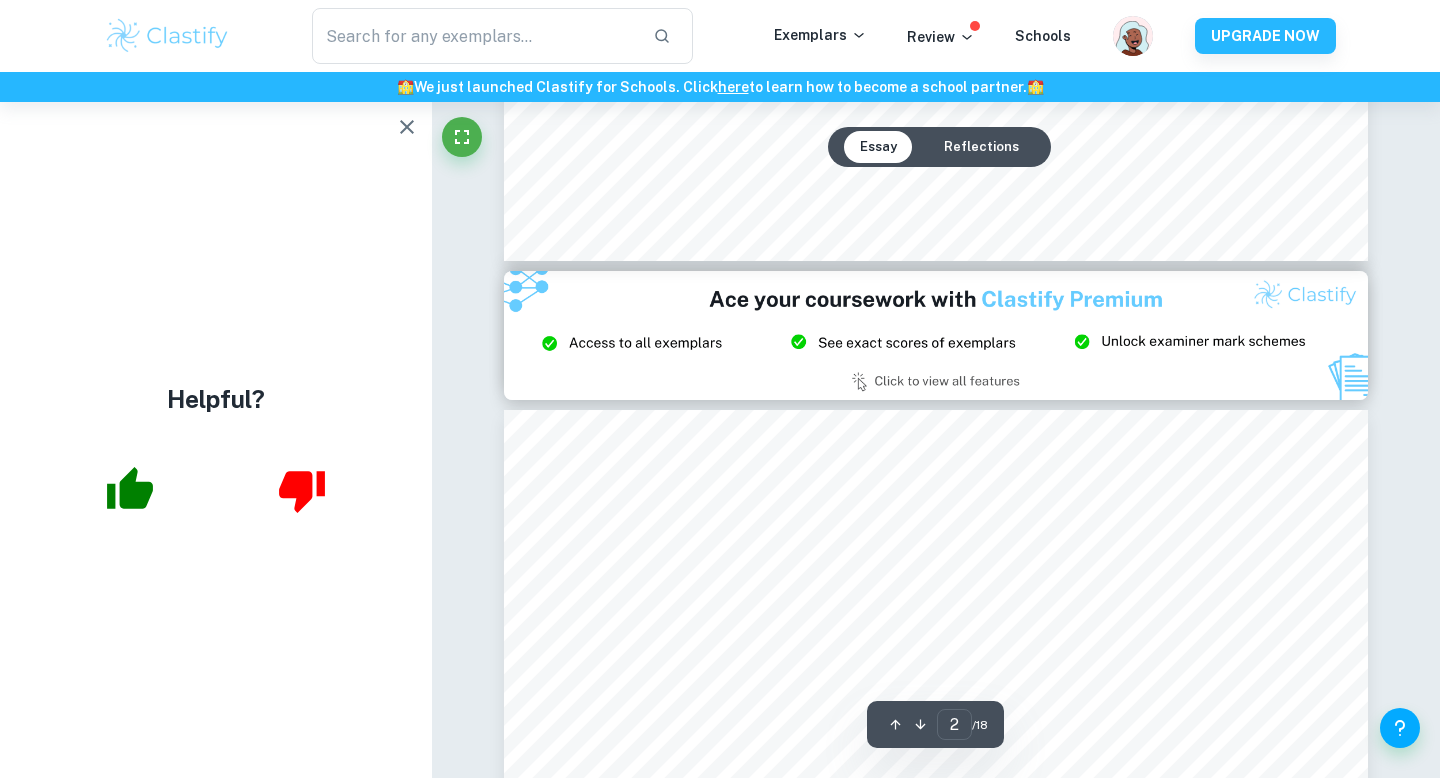 type on "3" 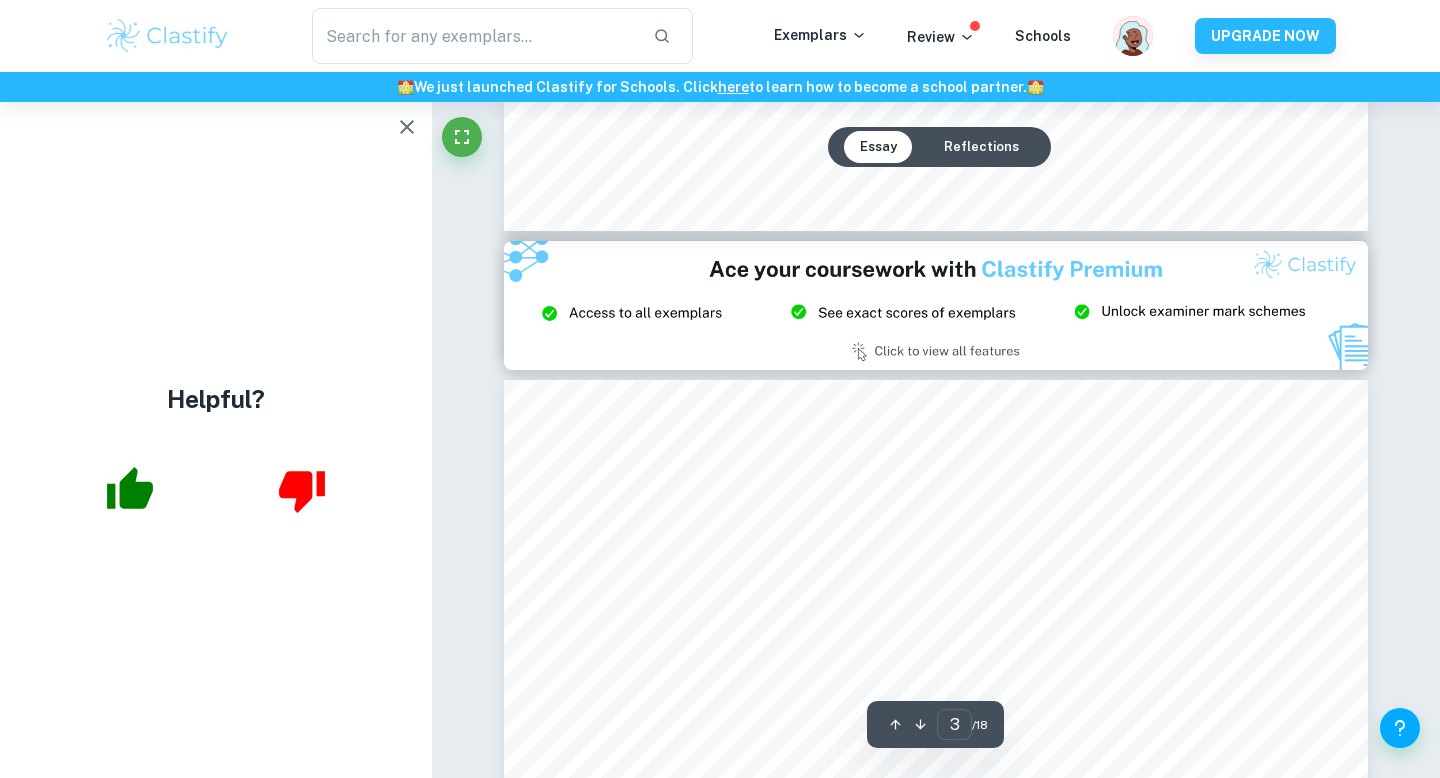 scroll, scrollTop: 2483, scrollLeft: 0, axis: vertical 